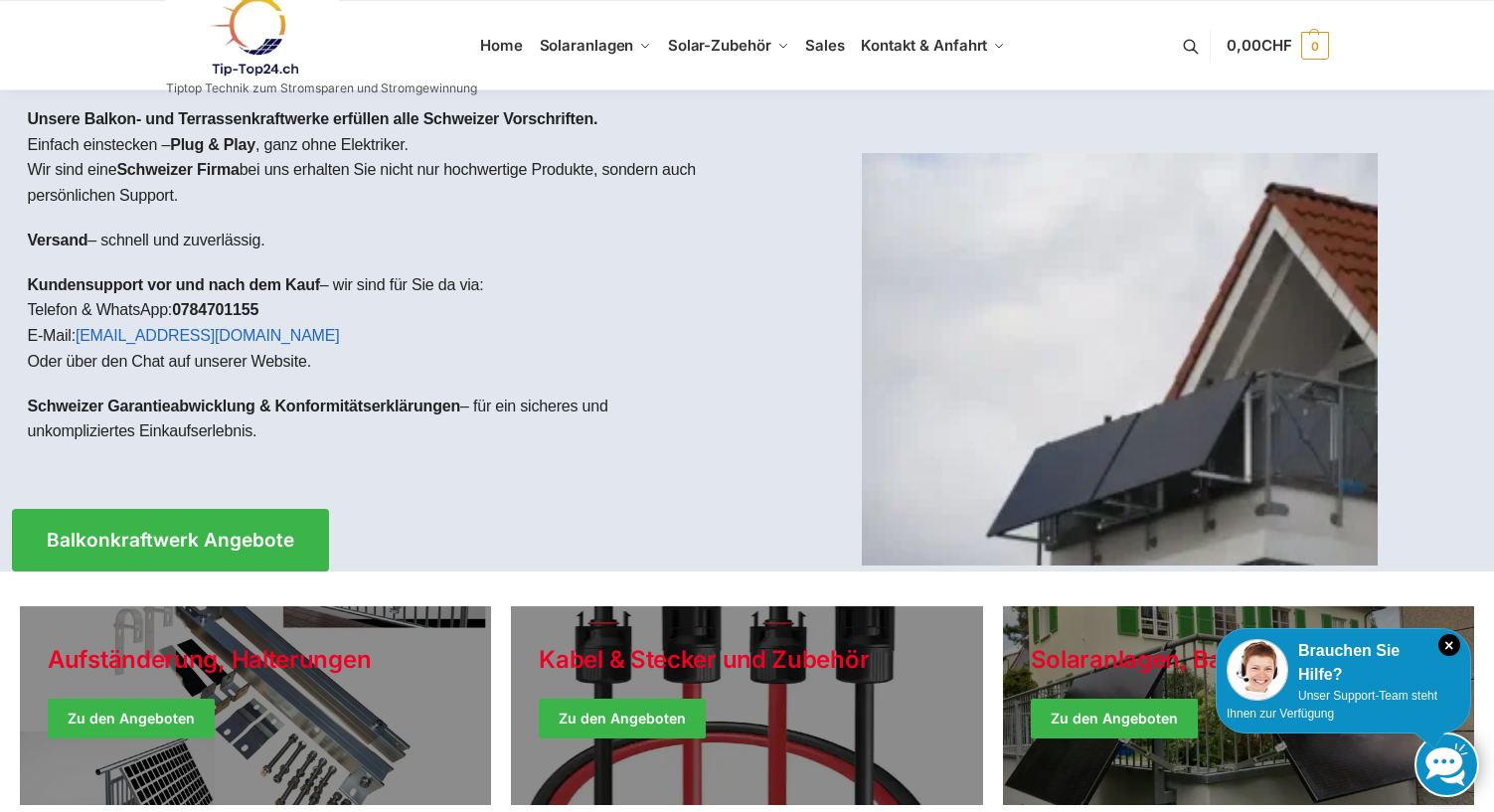 scroll, scrollTop: 0, scrollLeft: 0, axis: both 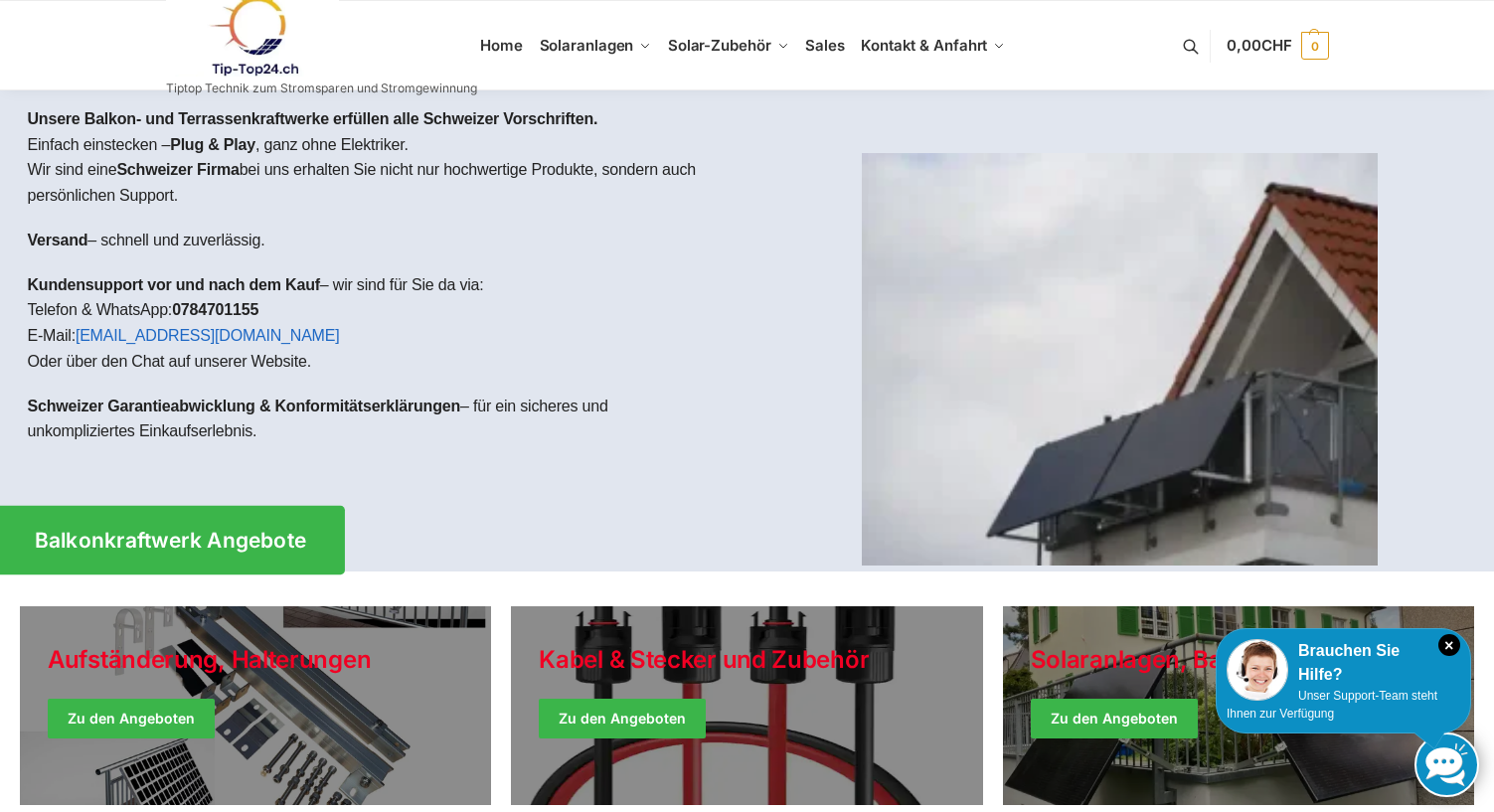 click on "Balkonkraftwerk Angebote" at bounding box center [170, 540] 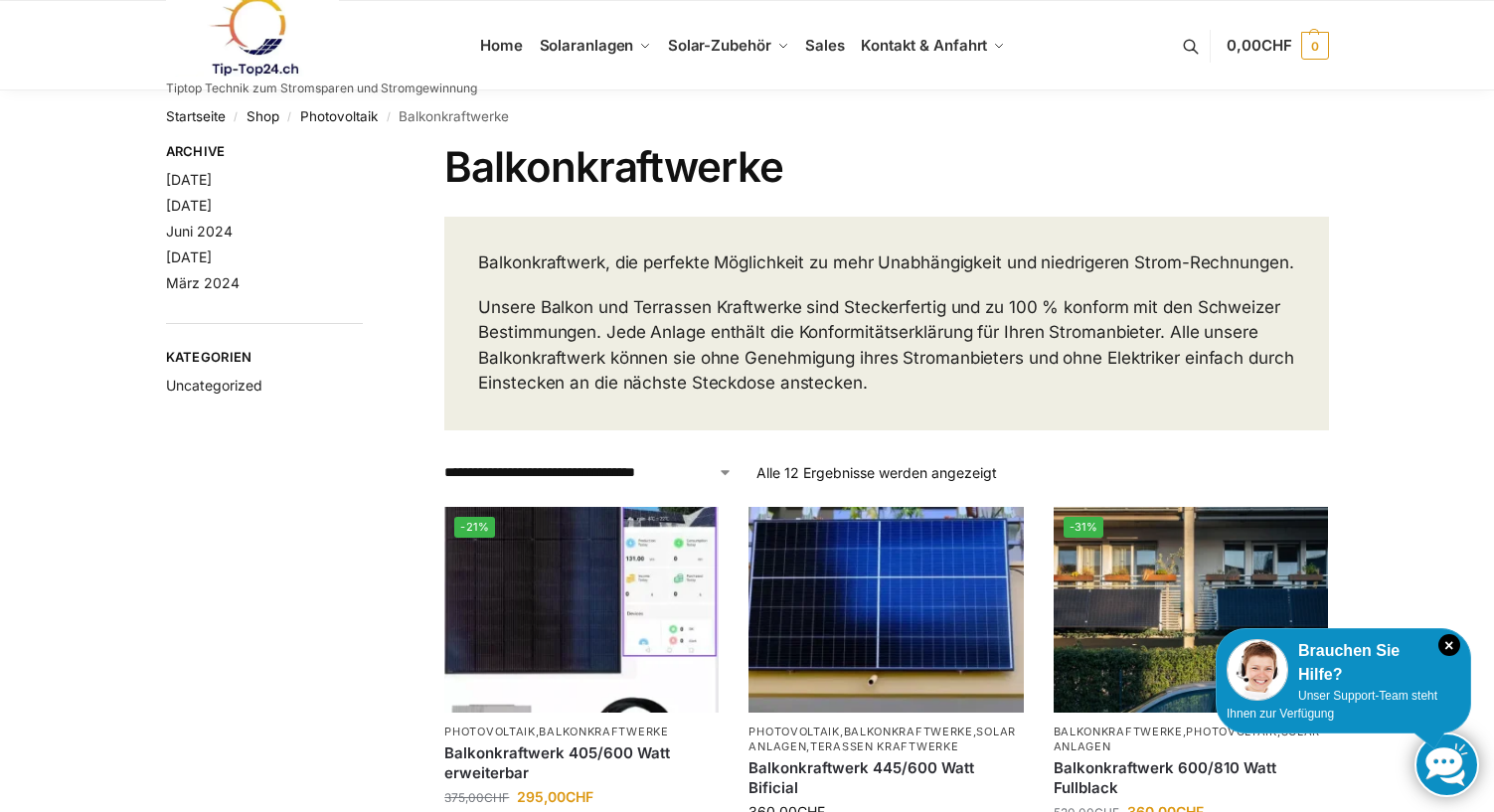 scroll, scrollTop: 0, scrollLeft: 0, axis: both 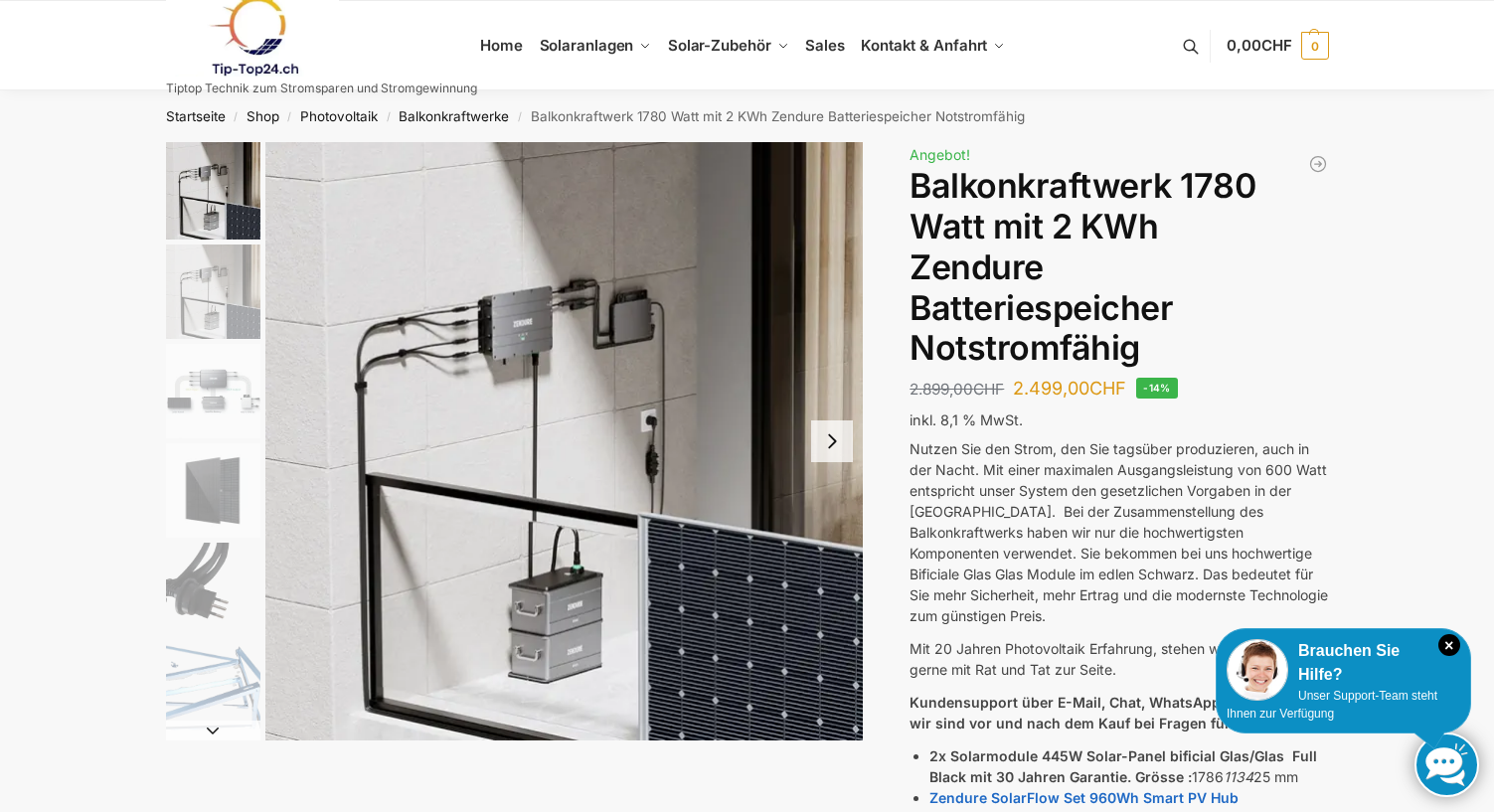 click at bounding box center [832, 441] 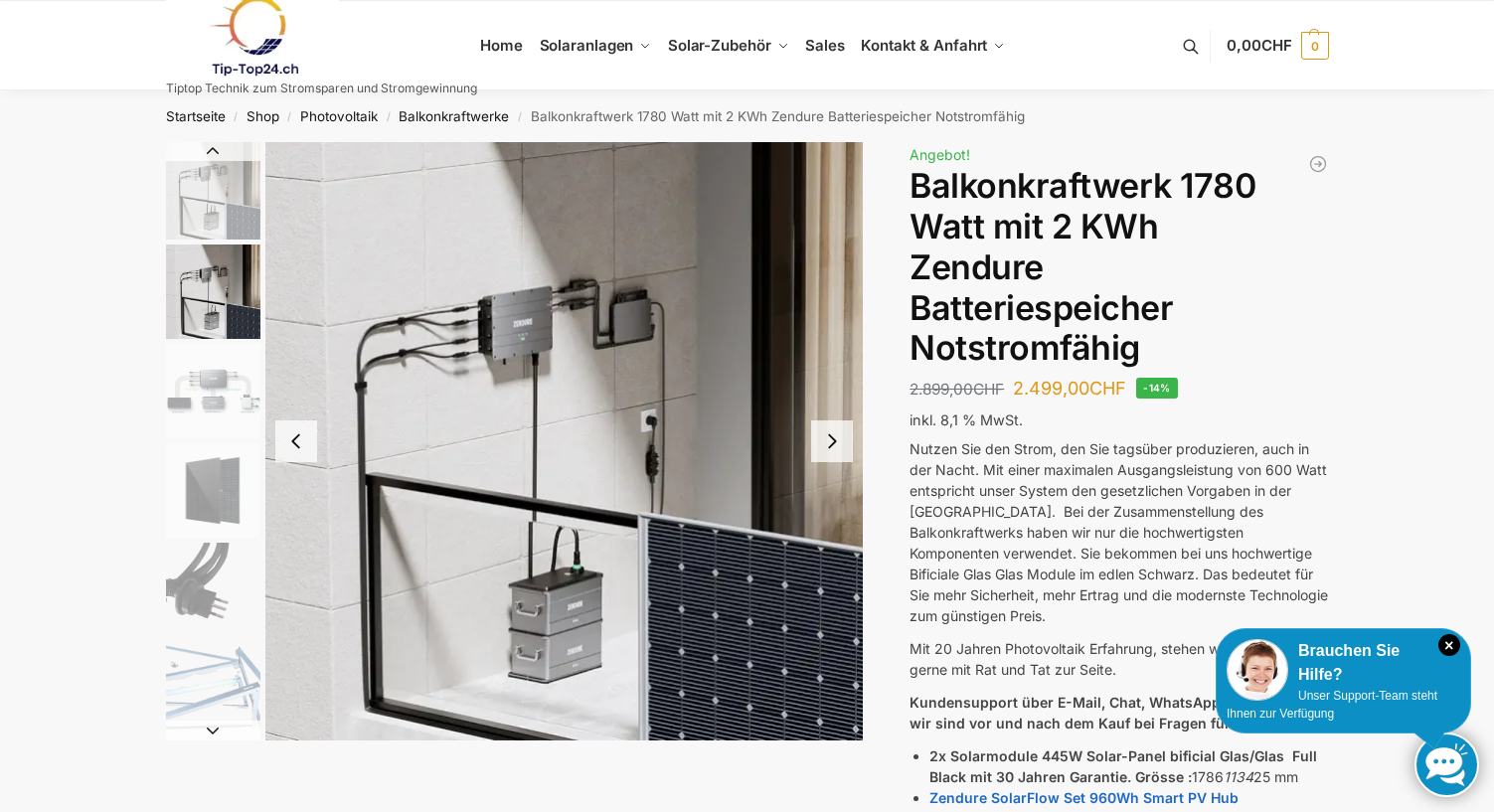 click at bounding box center [832, 441] 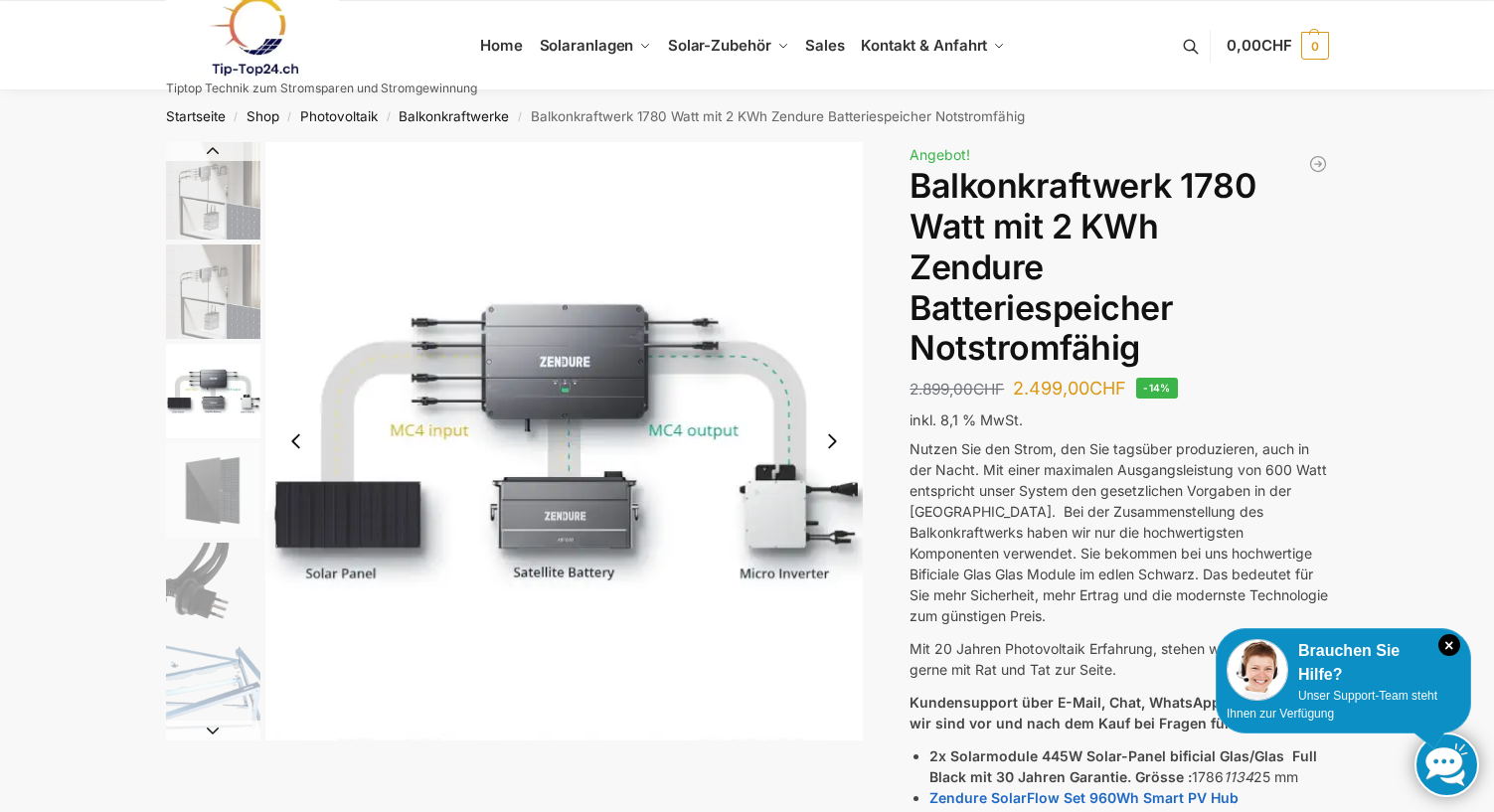 click at bounding box center (832, 441) 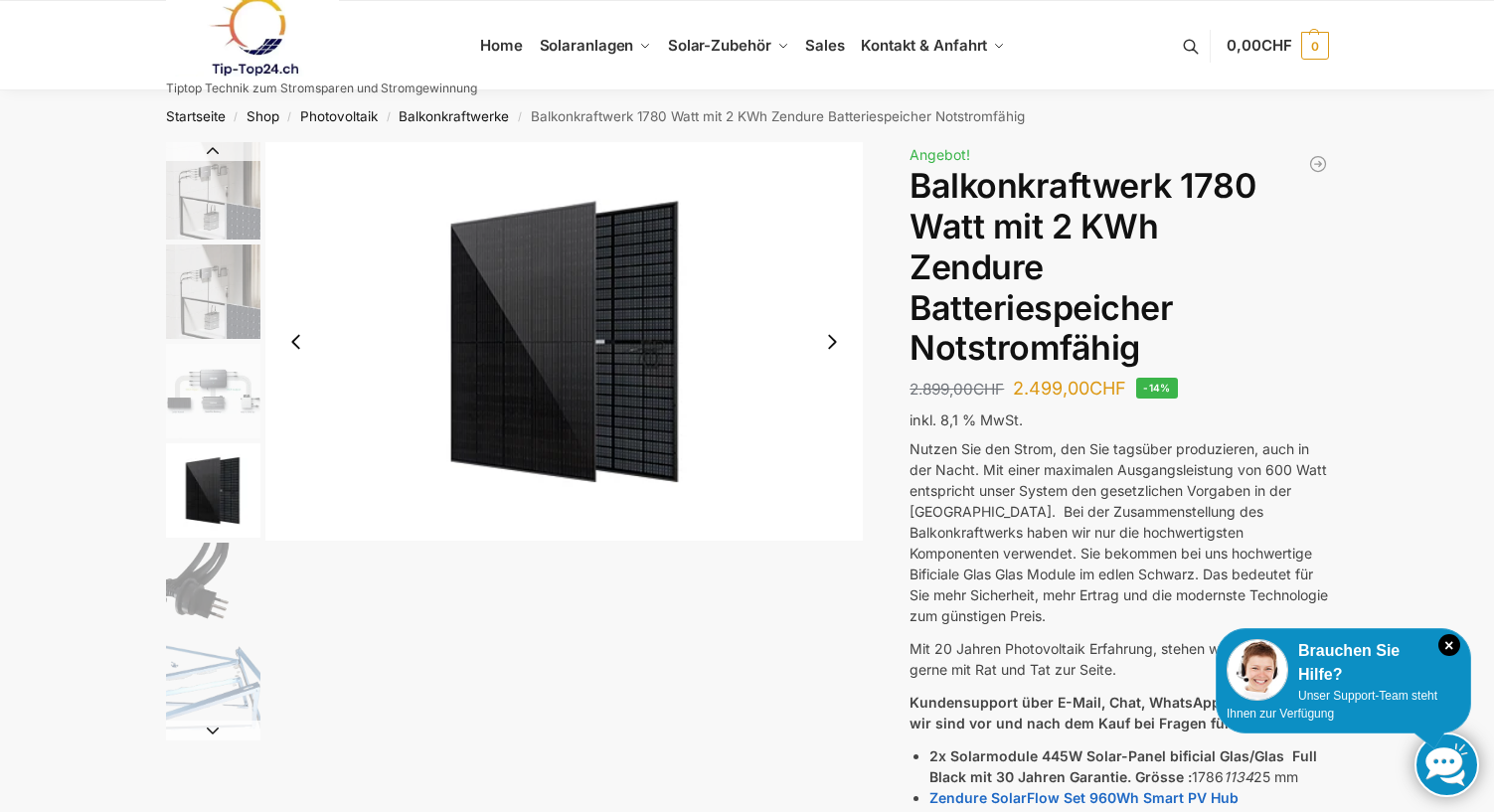 click at bounding box center (832, 342) 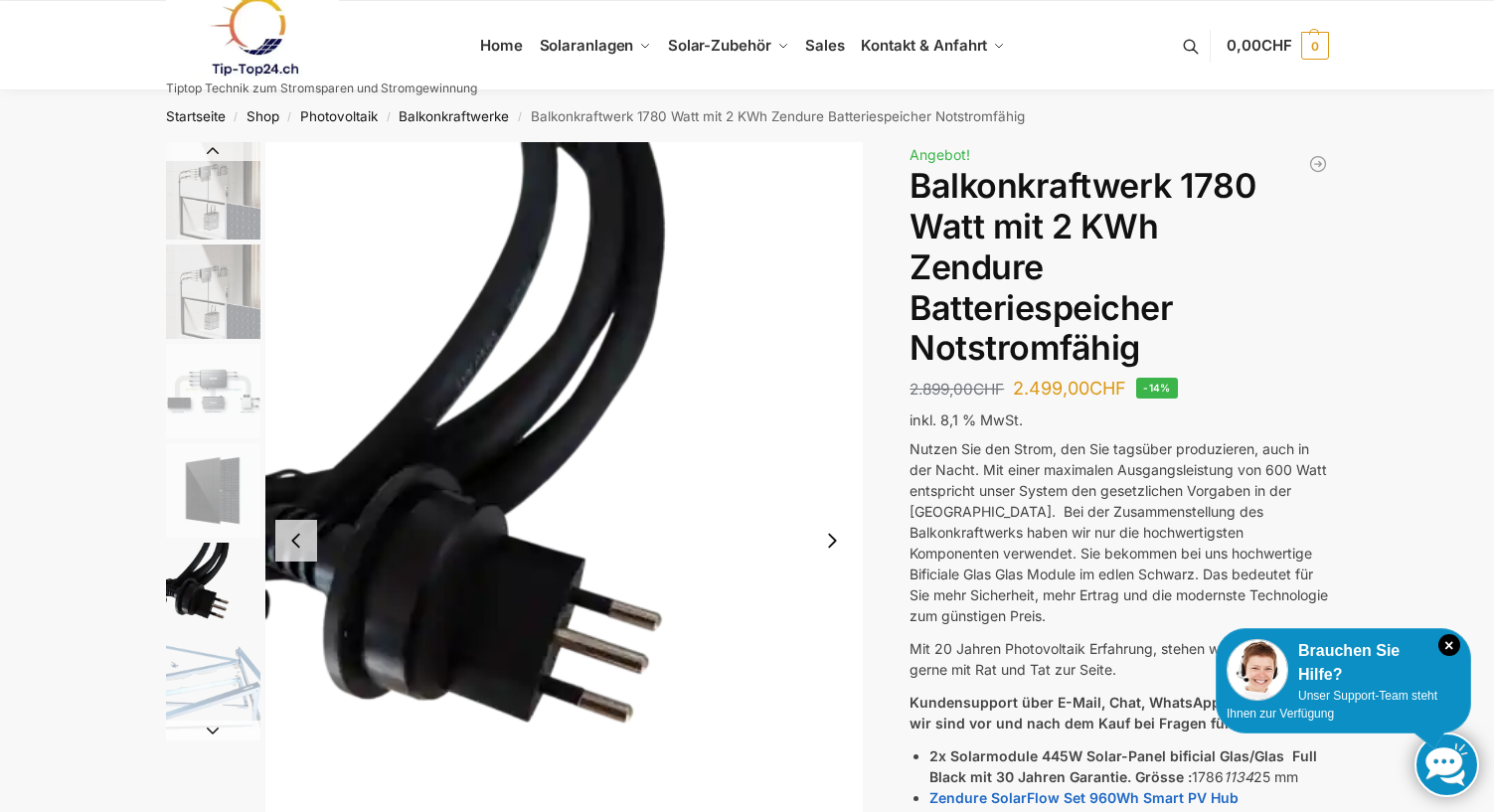 click at bounding box center [832, 541] 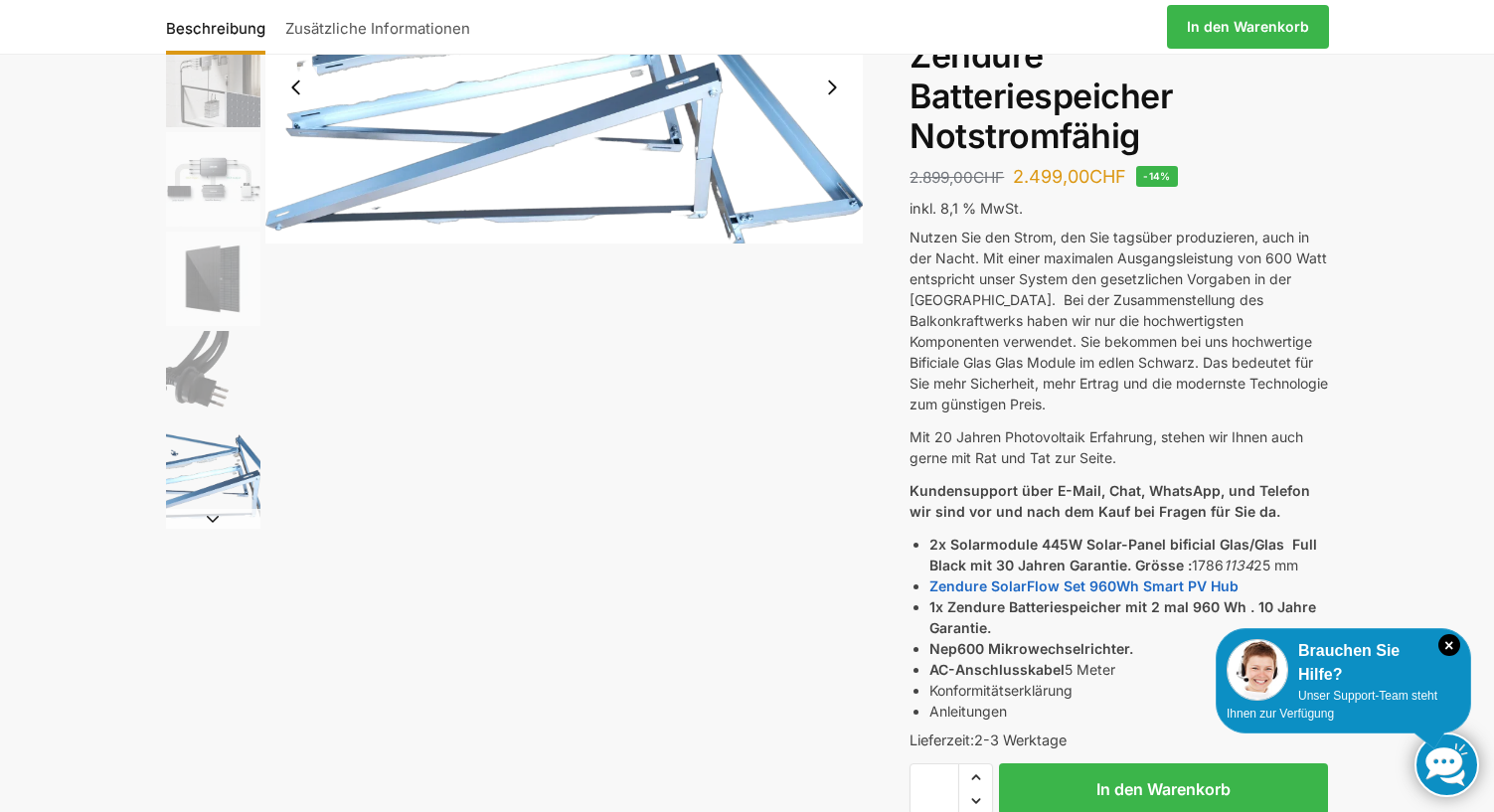 scroll, scrollTop: 199, scrollLeft: 0, axis: vertical 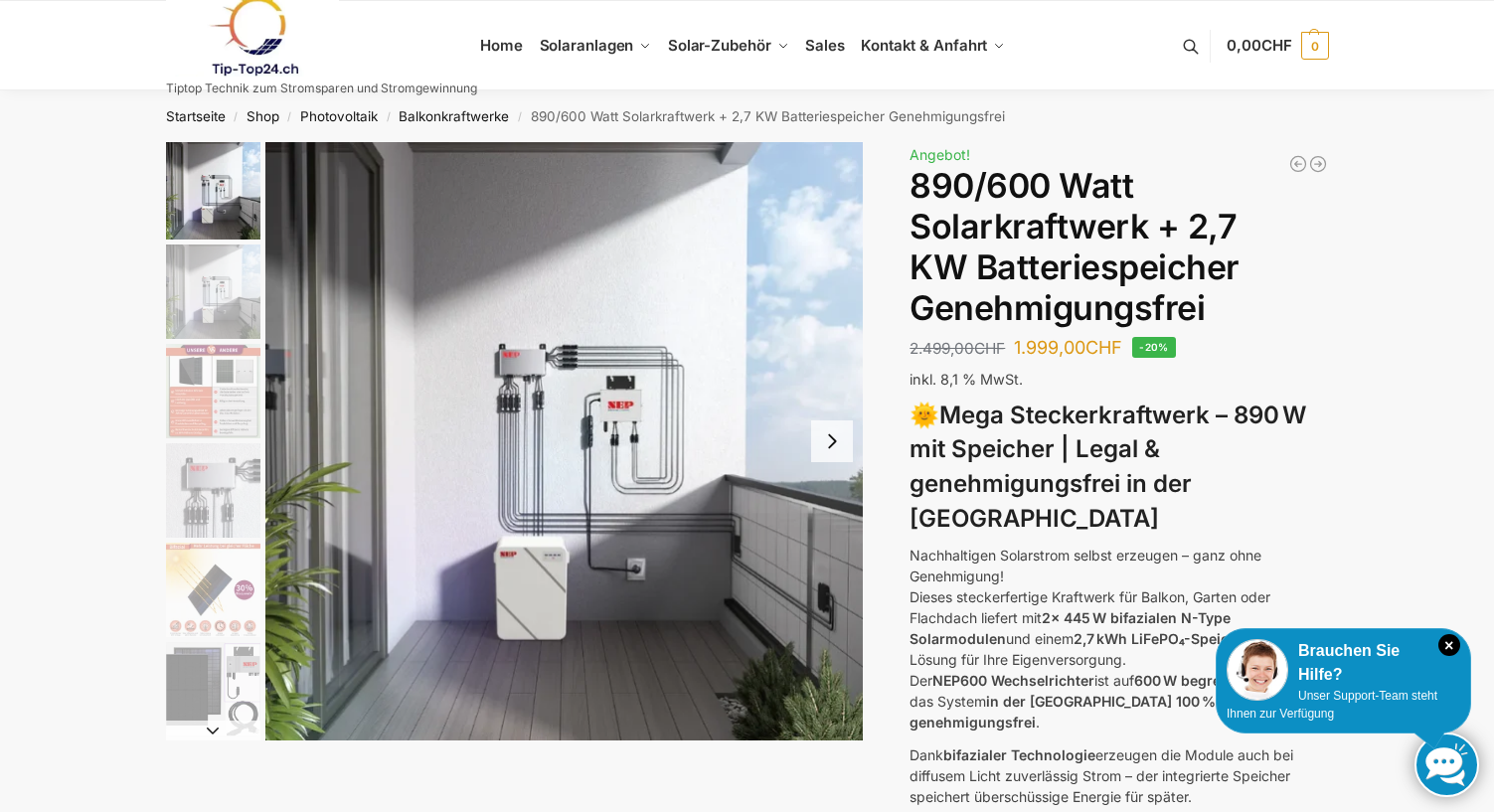 click at bounding box center (213, 291) 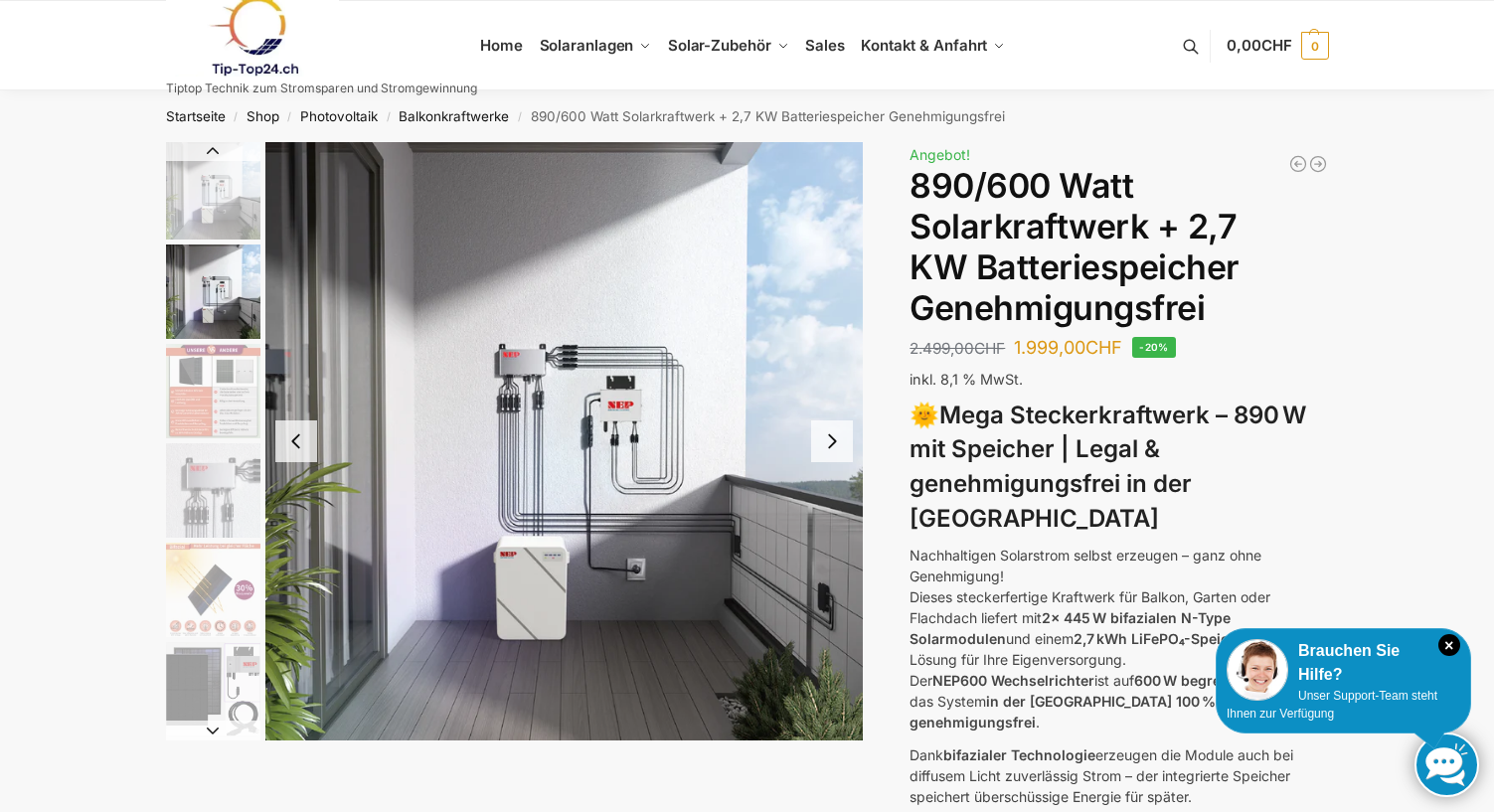 click at bounding box center [213, 391] 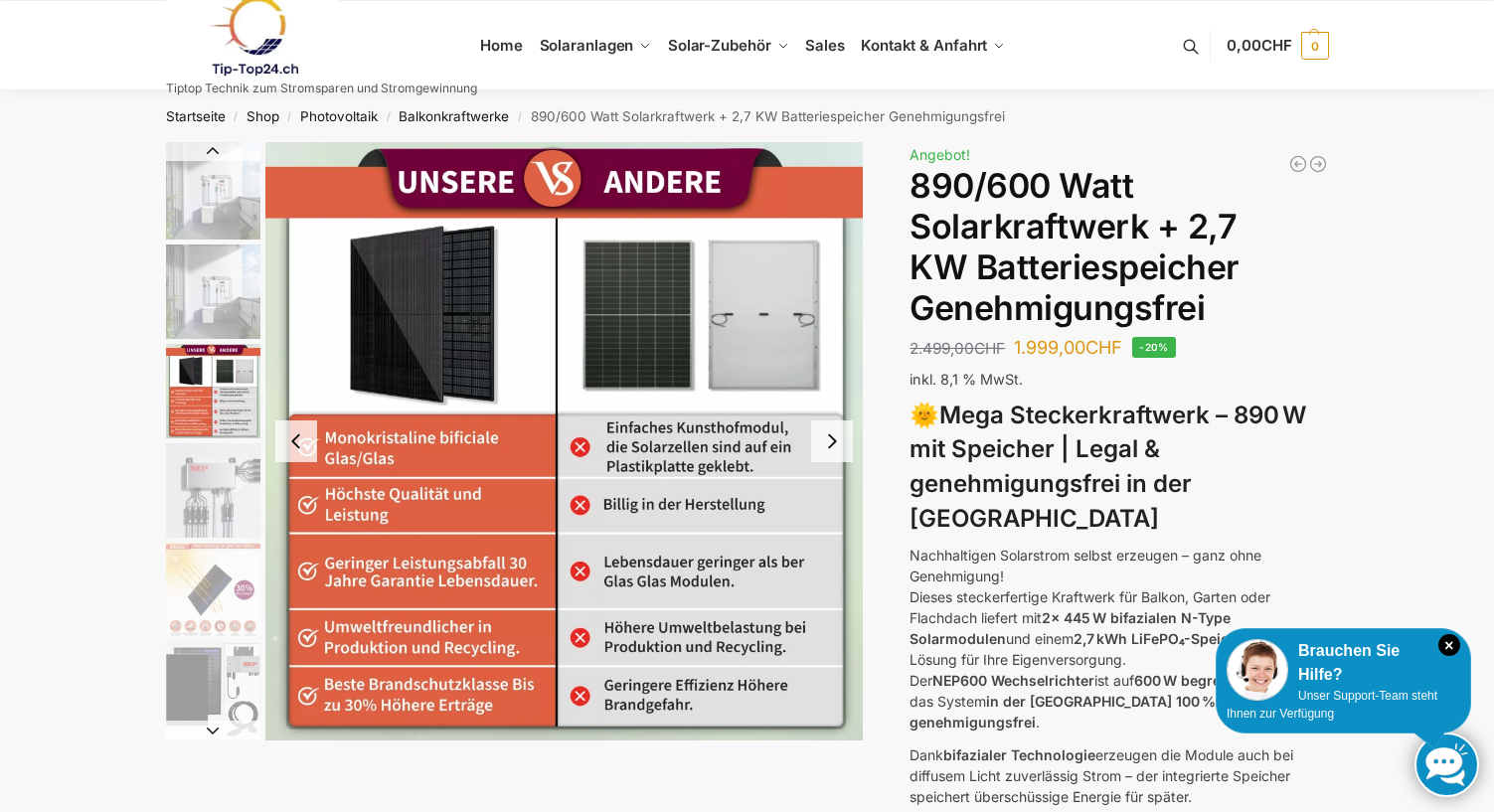 click at bounding box center (213, 490) 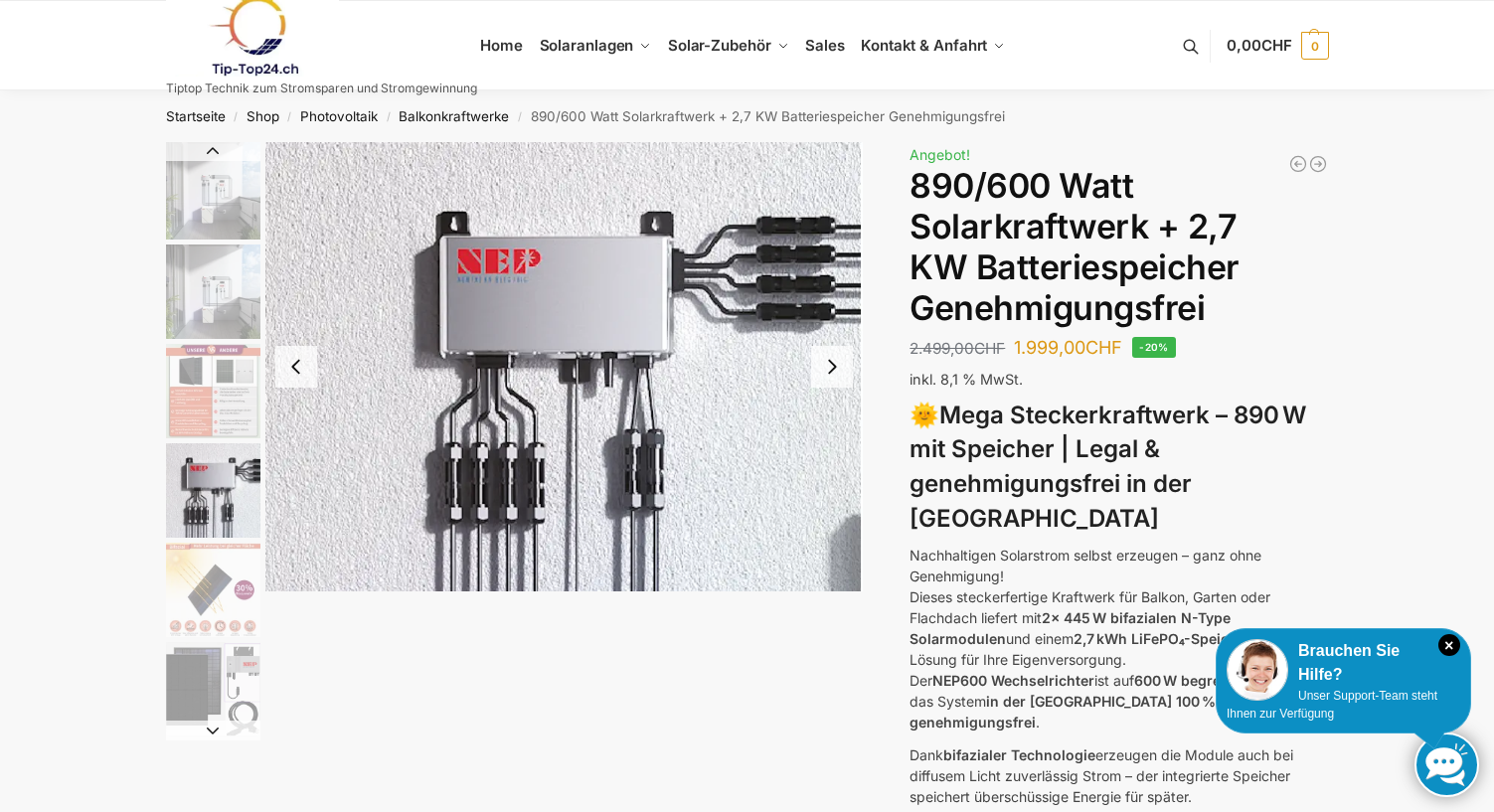 click at bounding box center (213, 589) 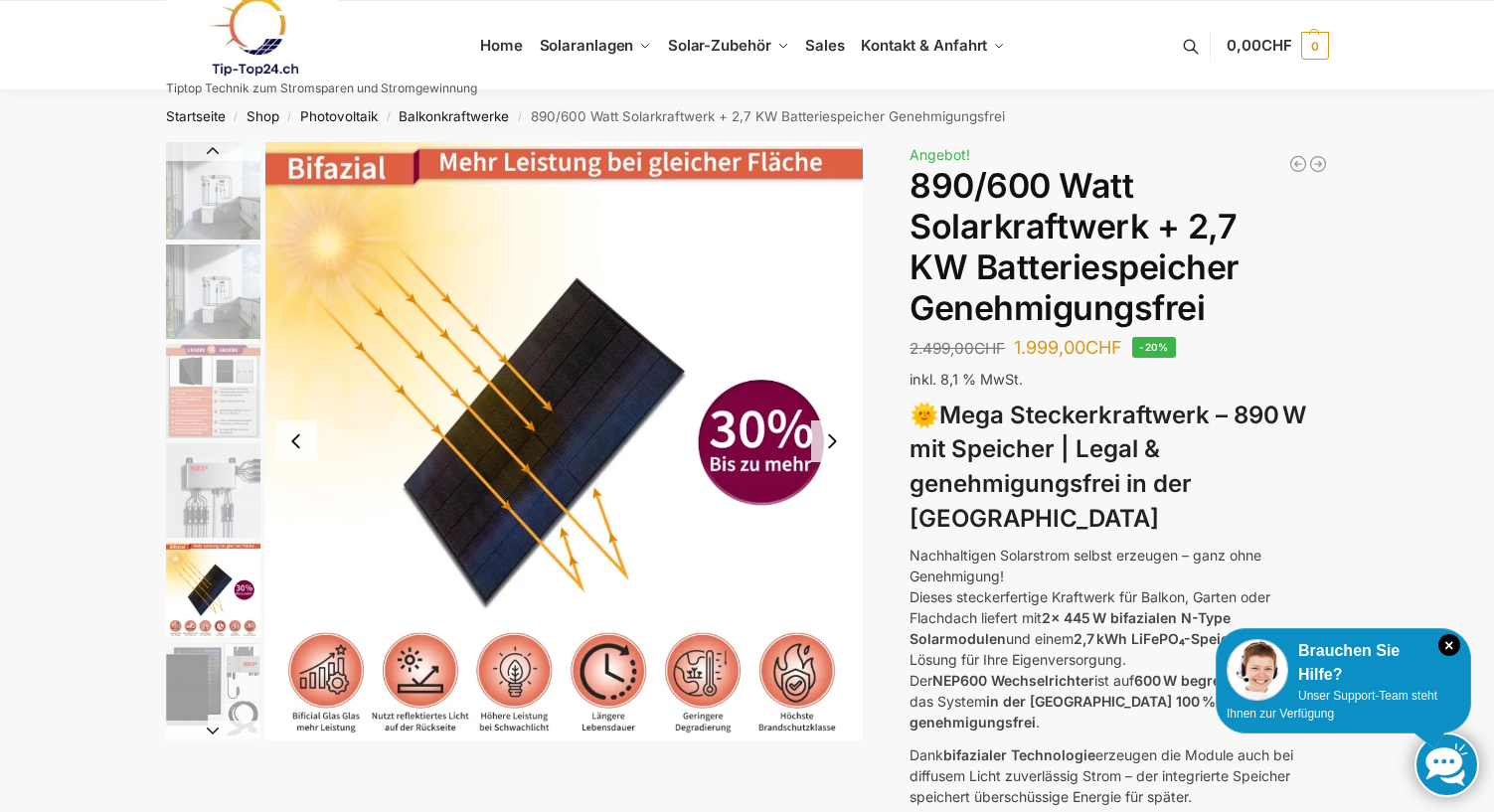 click at bounding box center (213, 689) 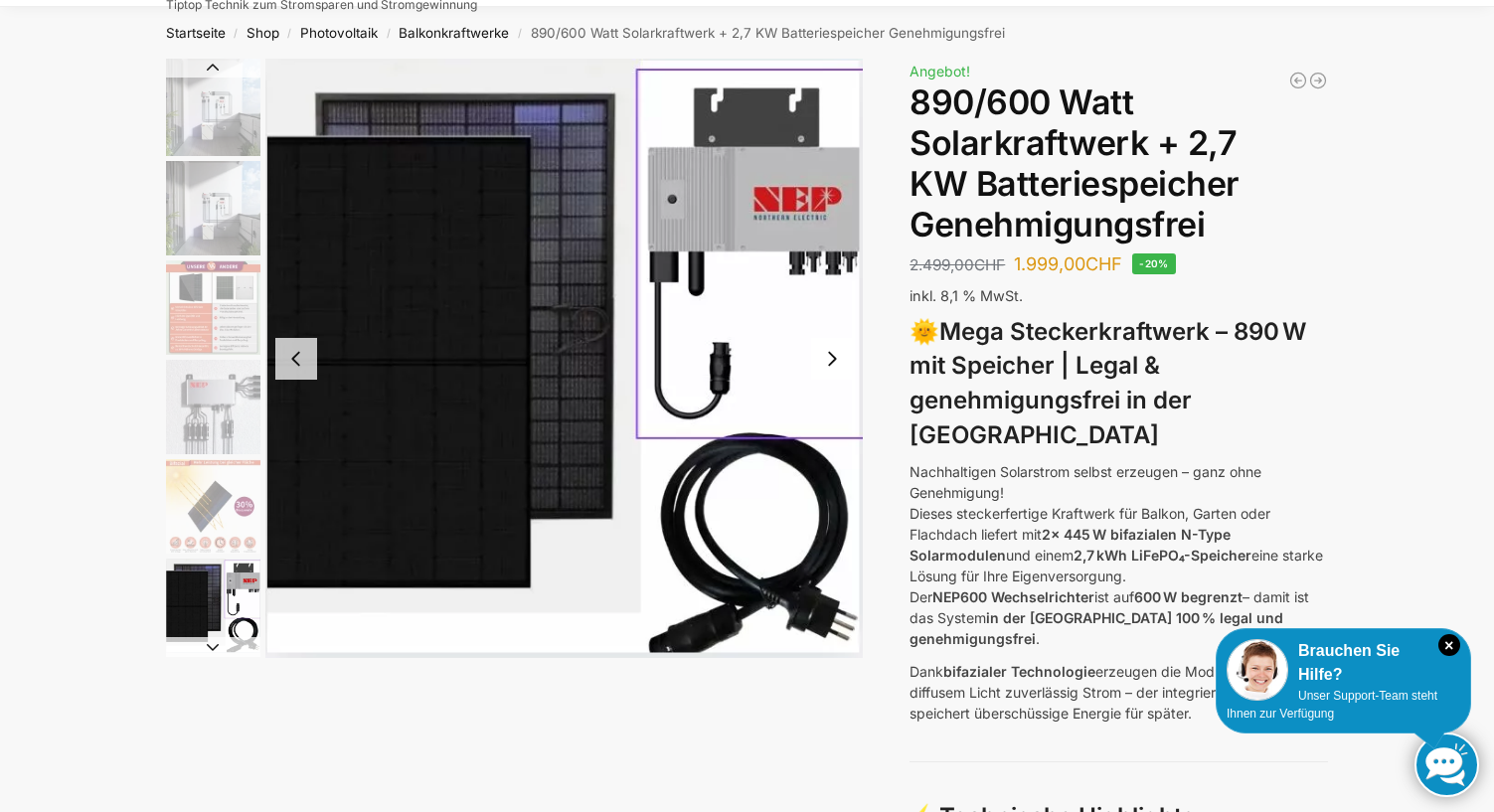 scroll, scrollTop: 0, scrollLeft: 0, axis: both 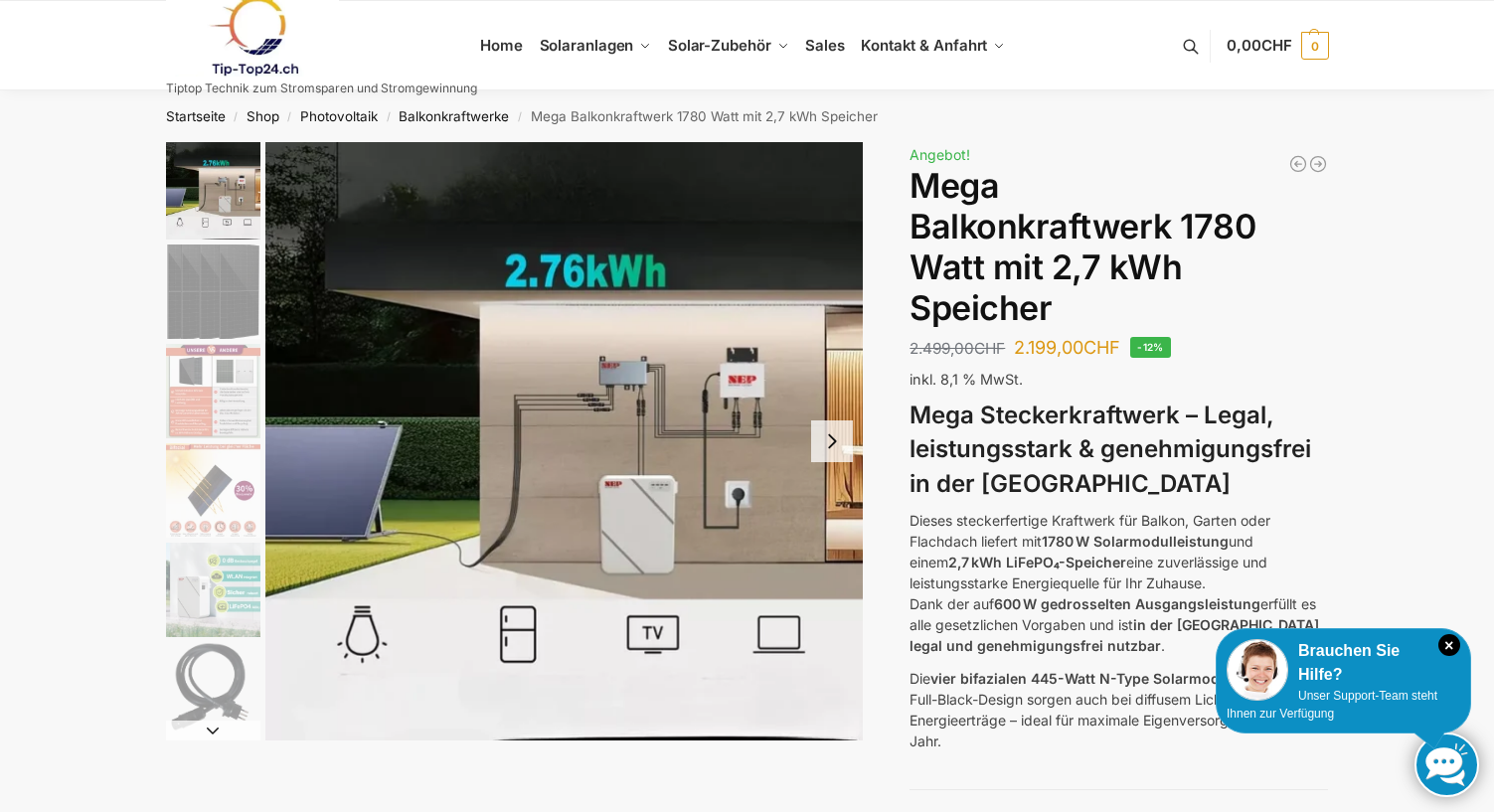 click at bounding box center [213, 291] 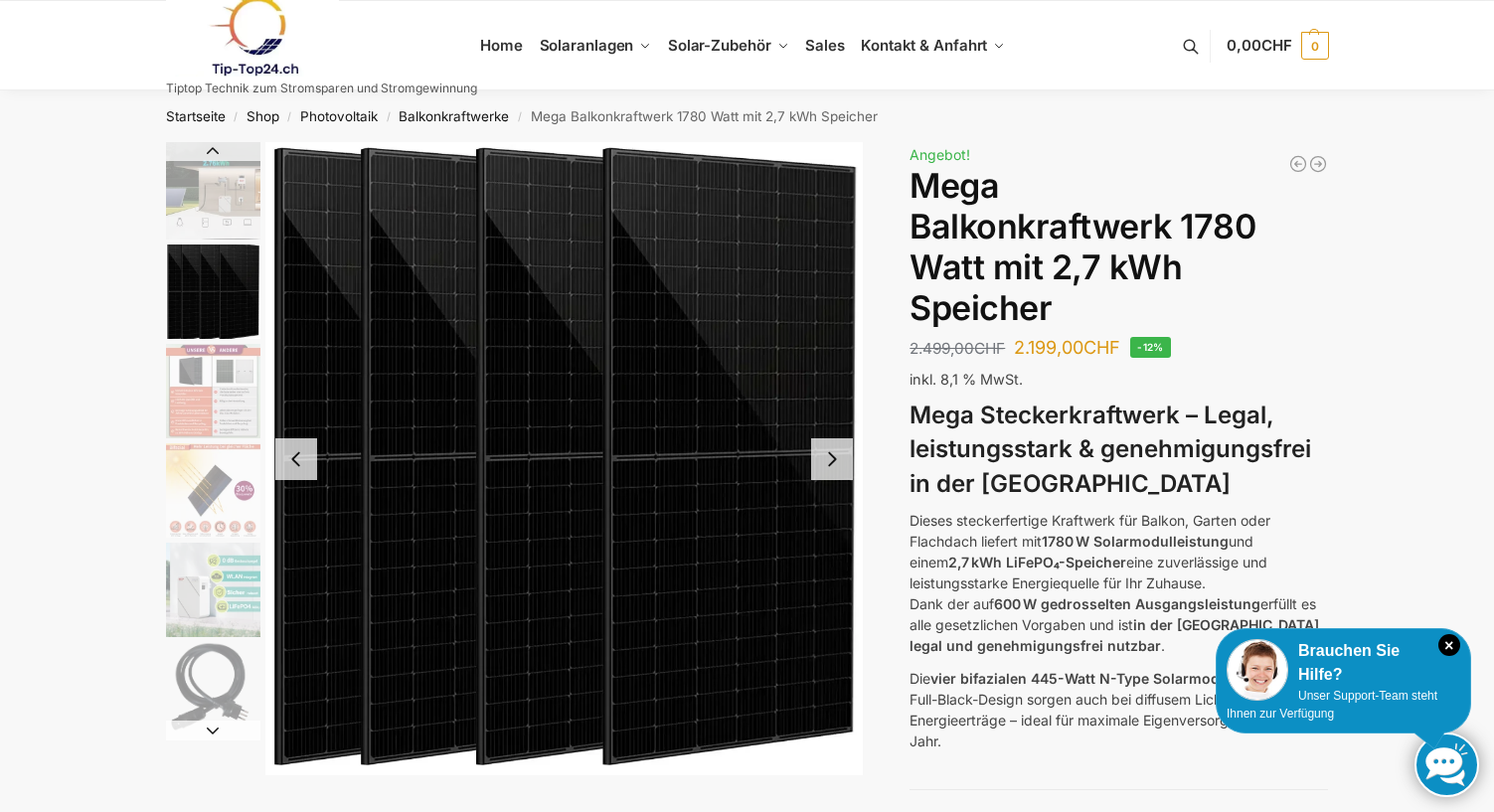 click at bounding box center [213, 391] 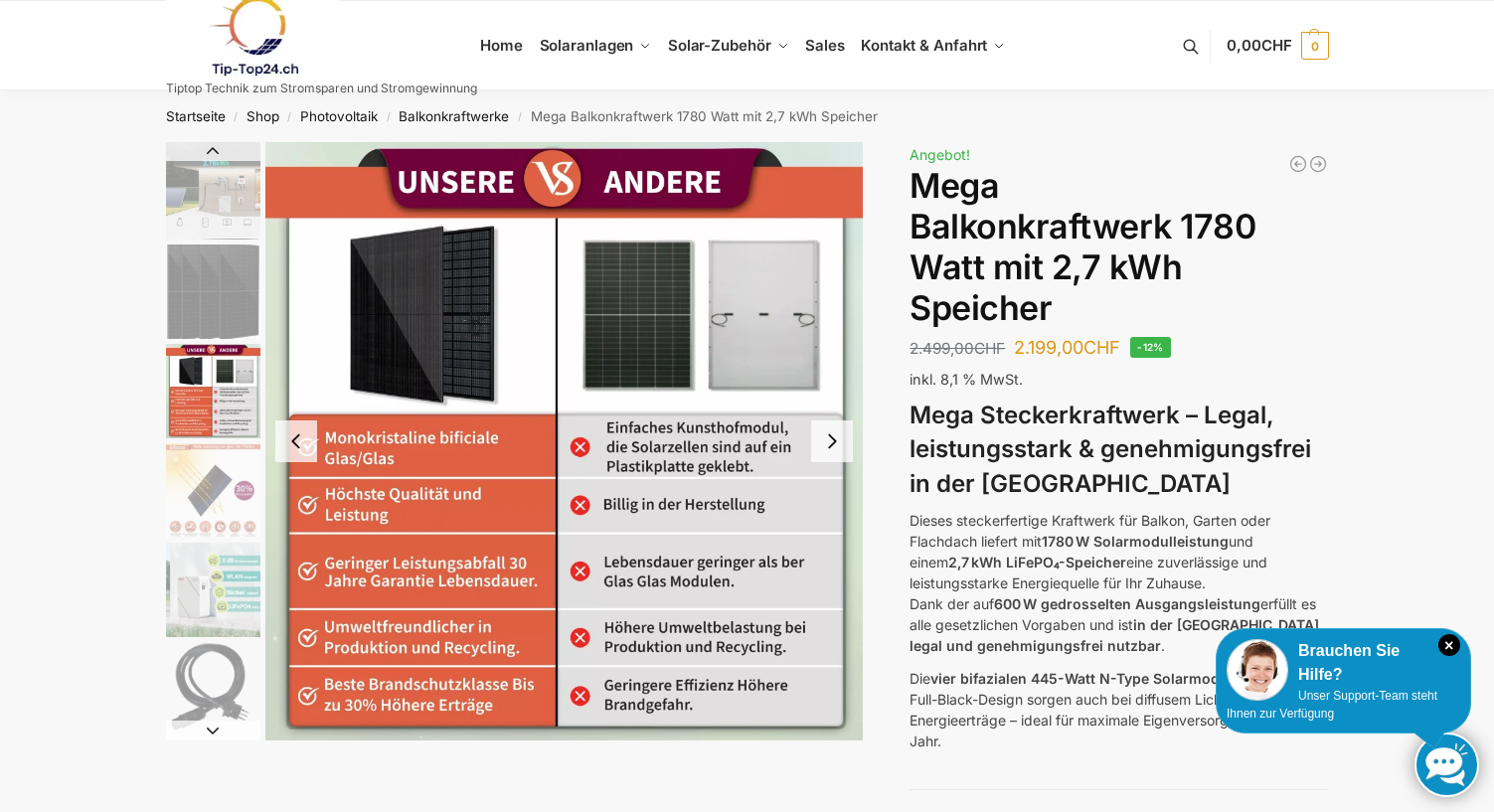 click at bounding box center [213, 490] 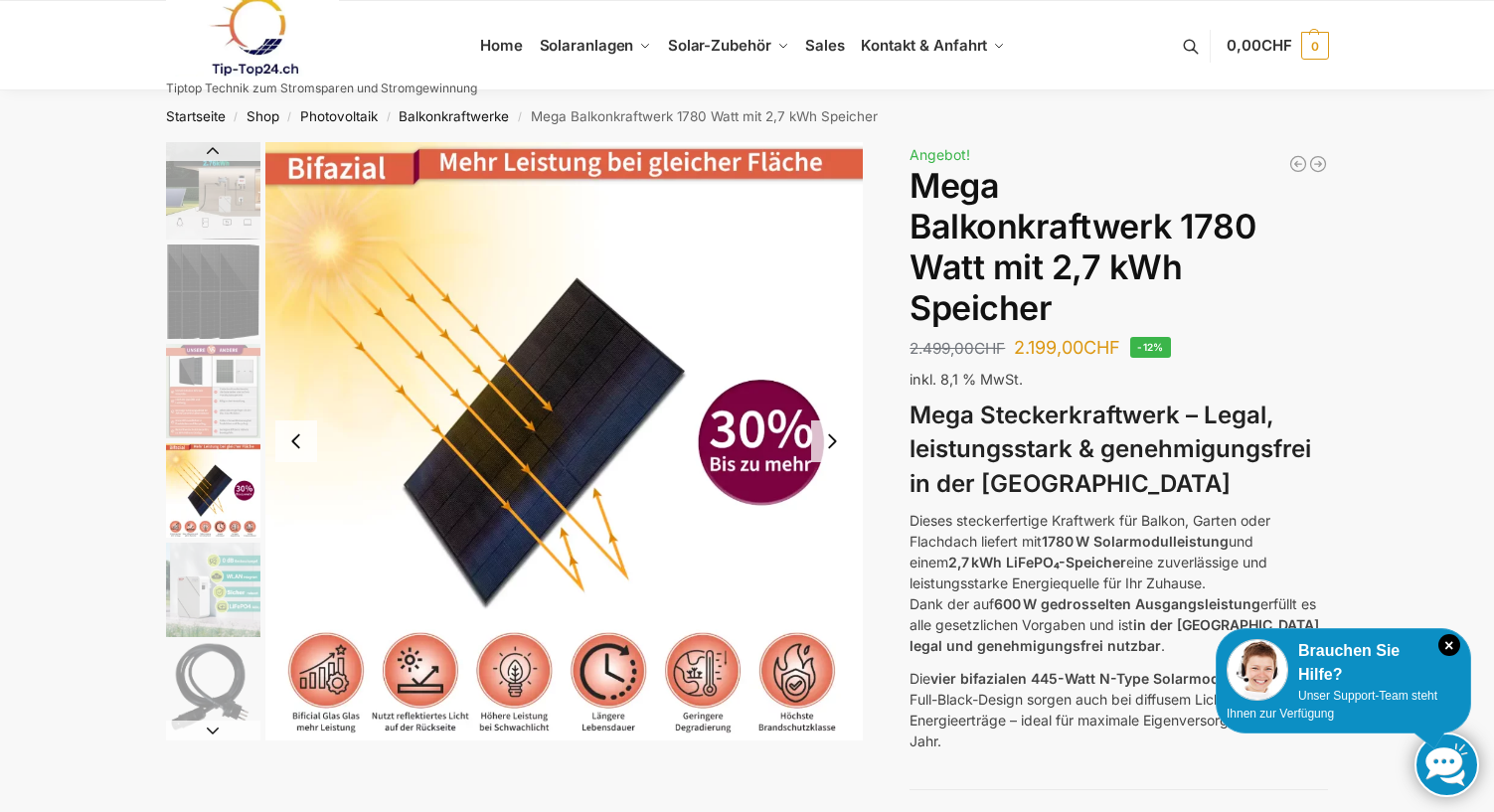click at bounding box center [213, 589] 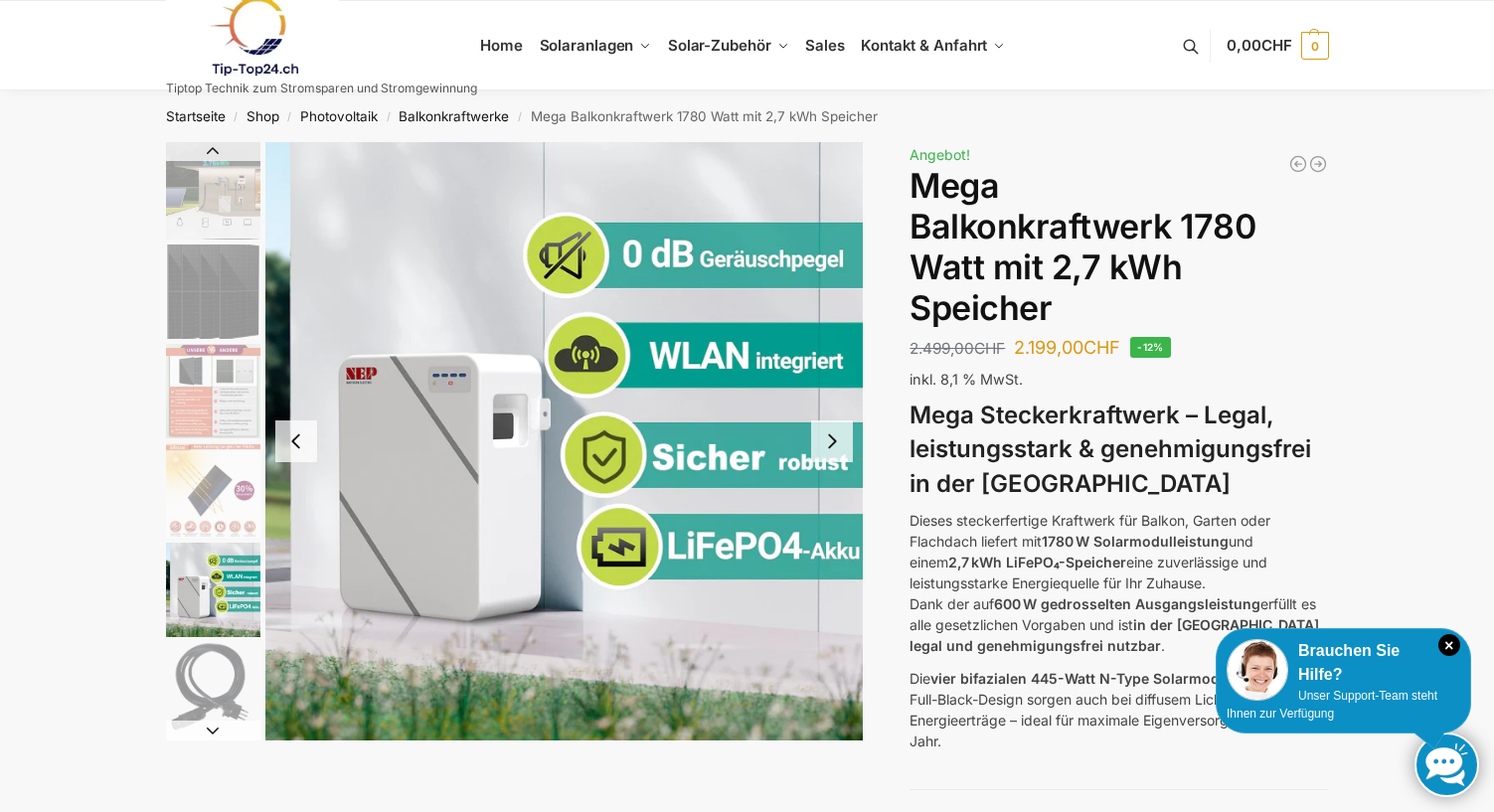 click at bounding box center [213, 191] 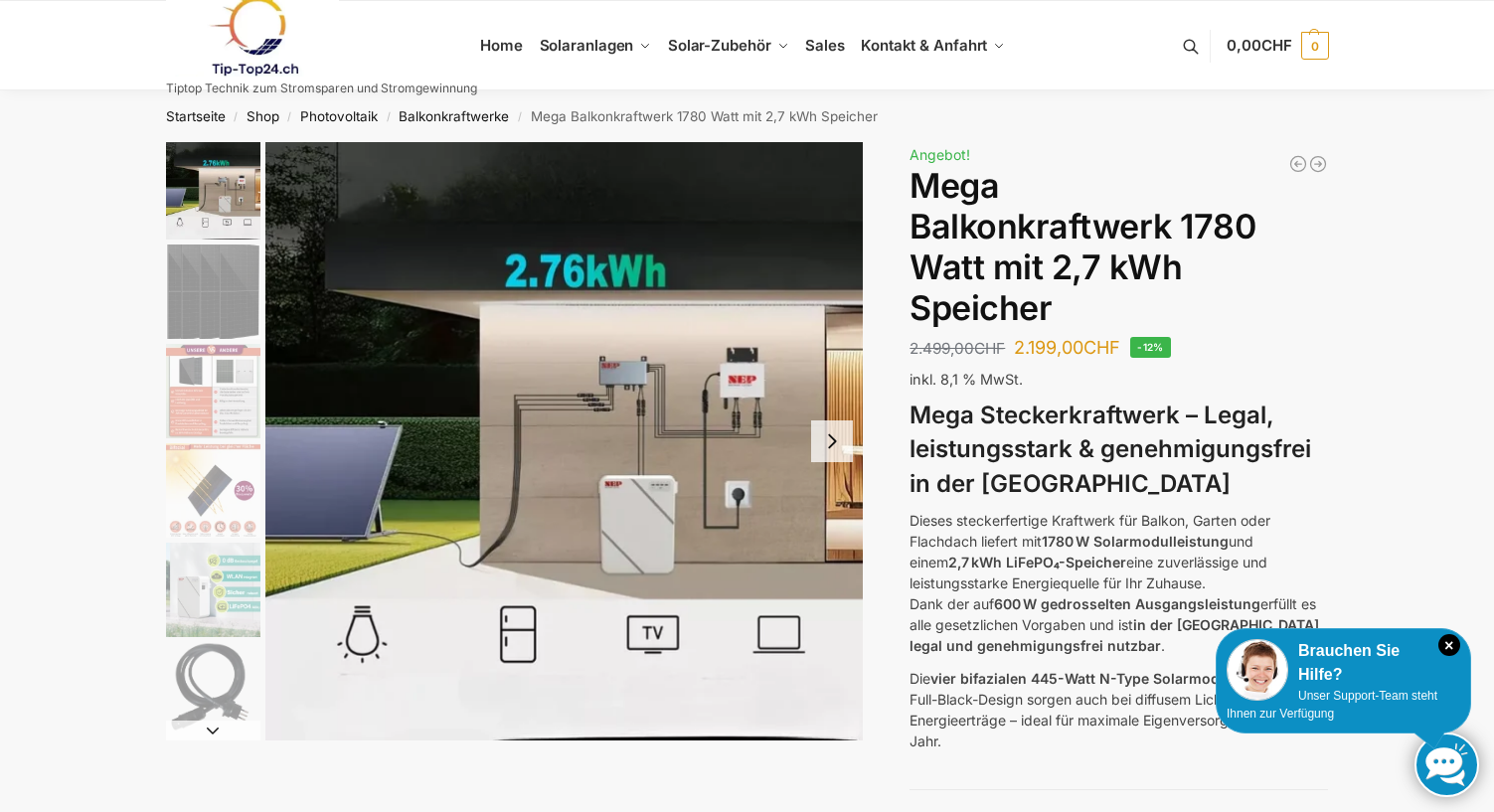 click at bounding box center [213, 291] 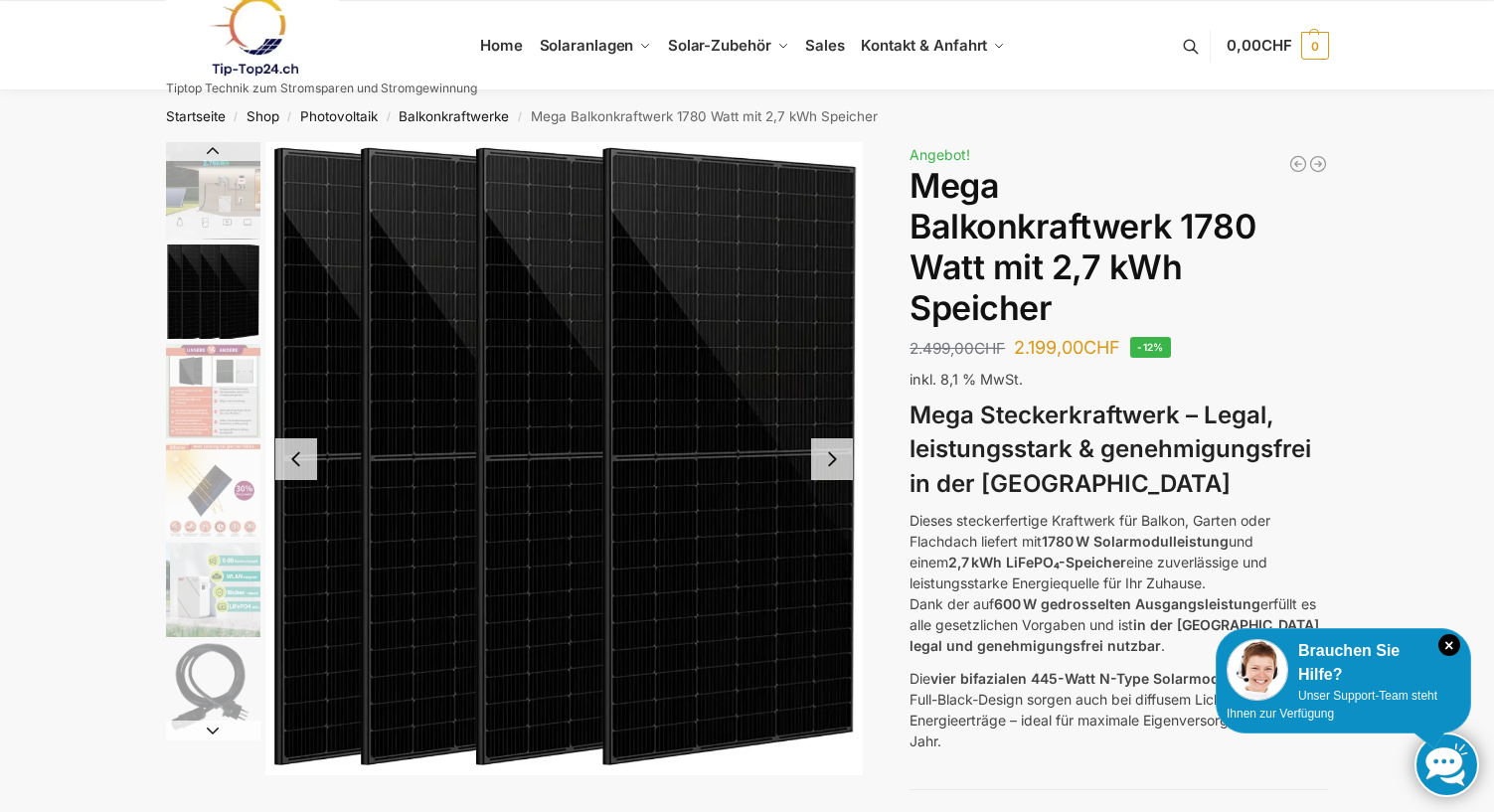 click at bounding box center [213, 391] 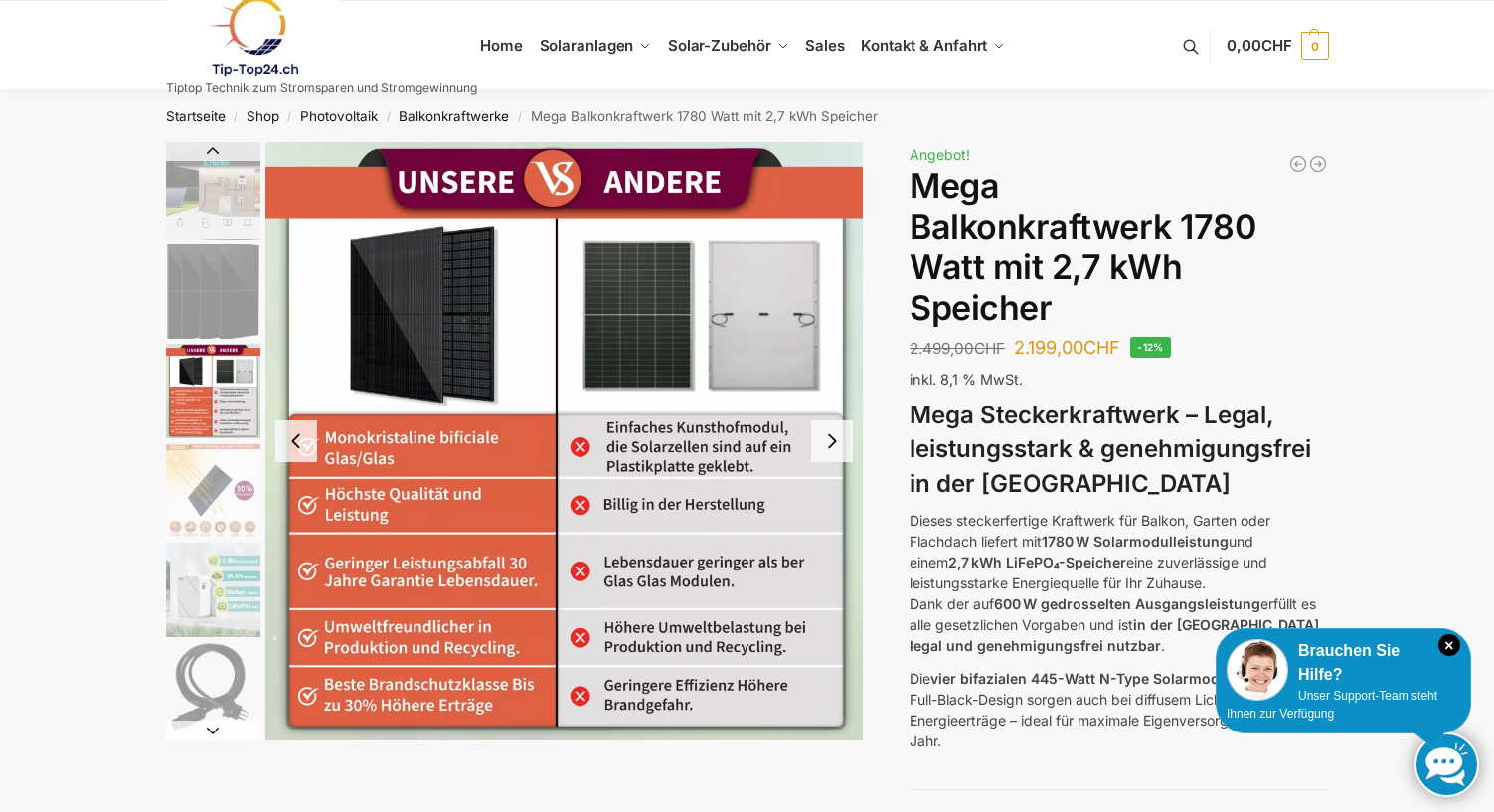 click at bounding box center (213, 490) 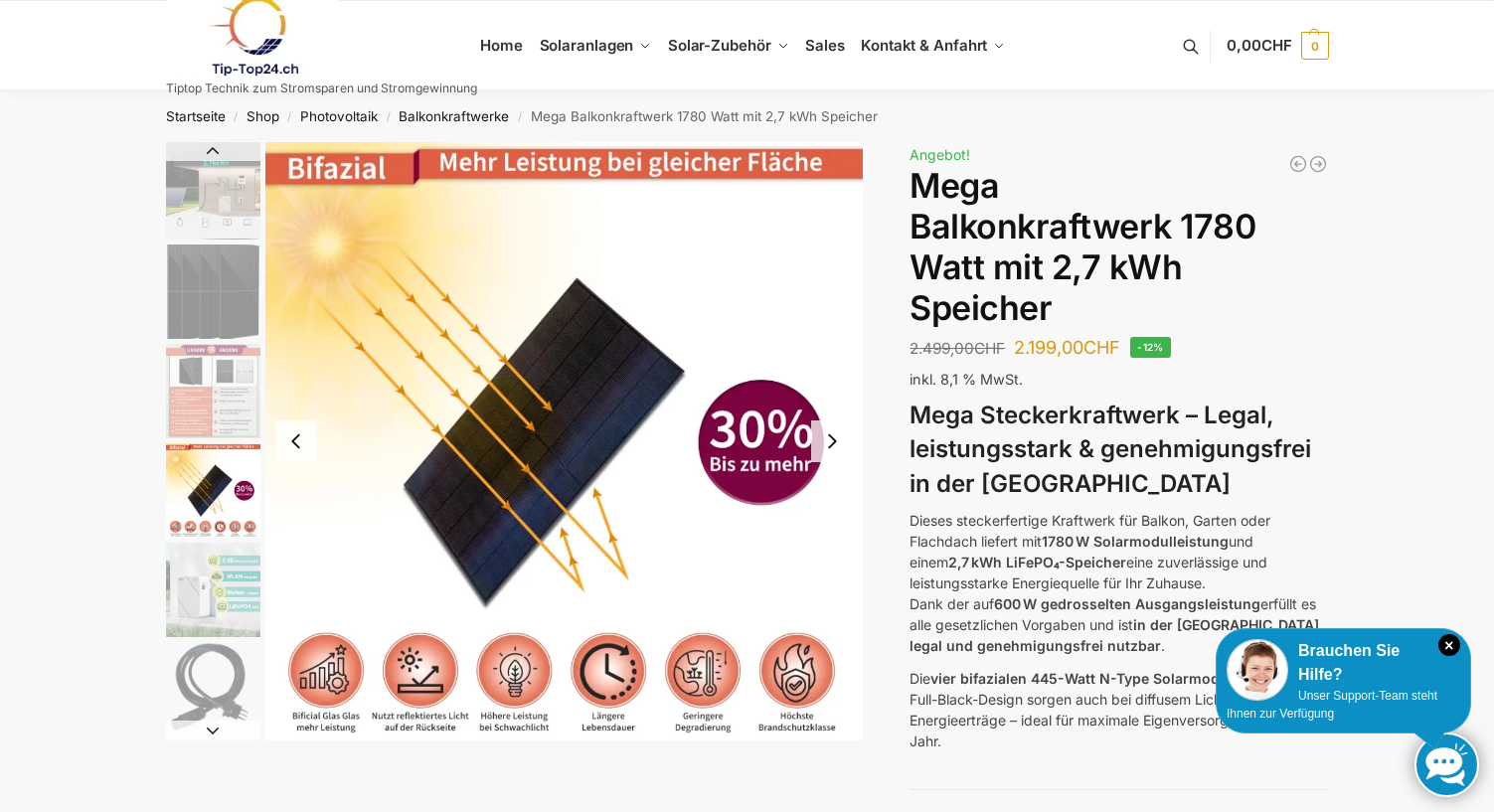 click at bounding box center (213, 589) 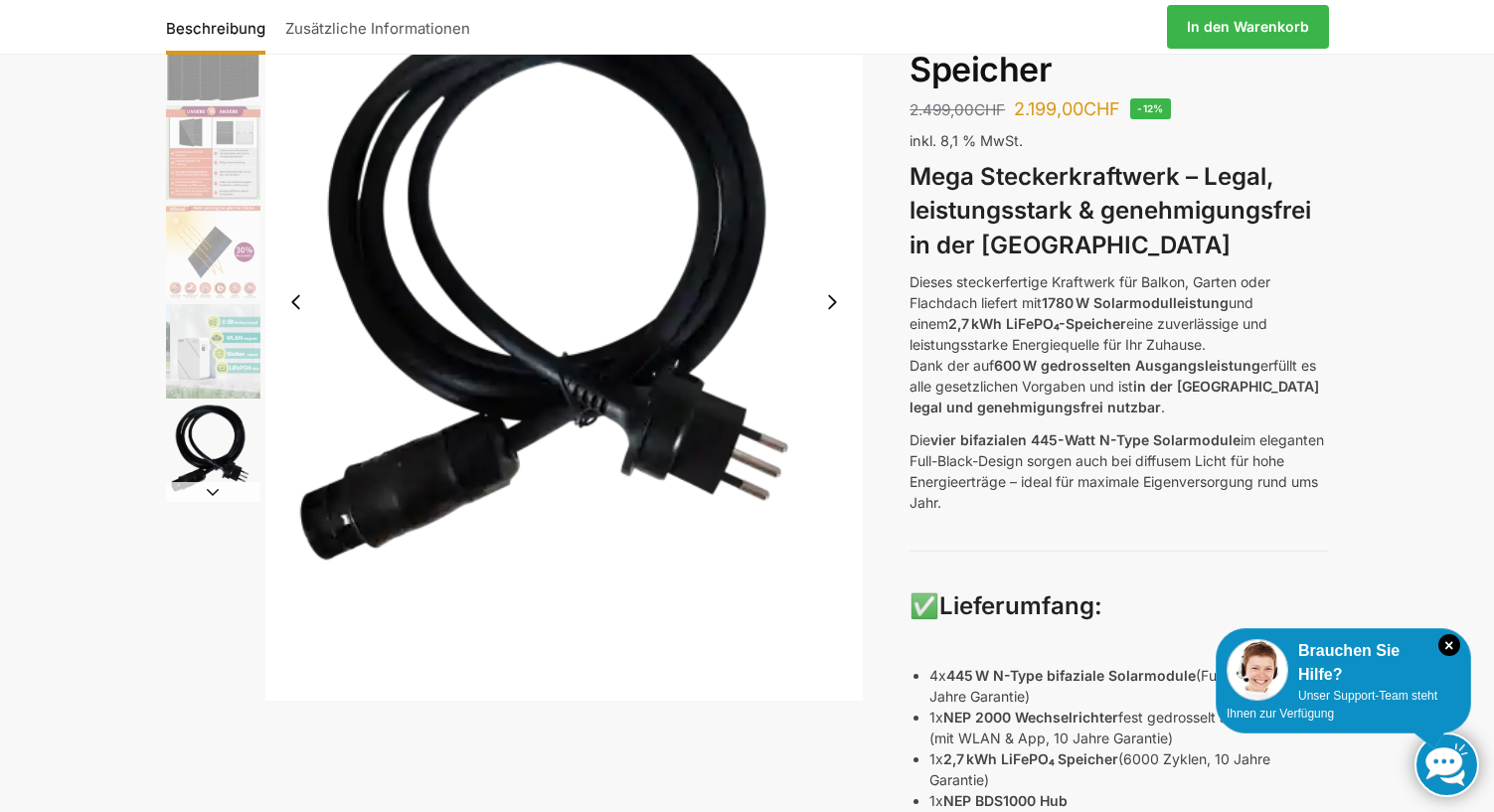 scroll, scrollTop: 298, scrollLeft: 0, axis: vertical 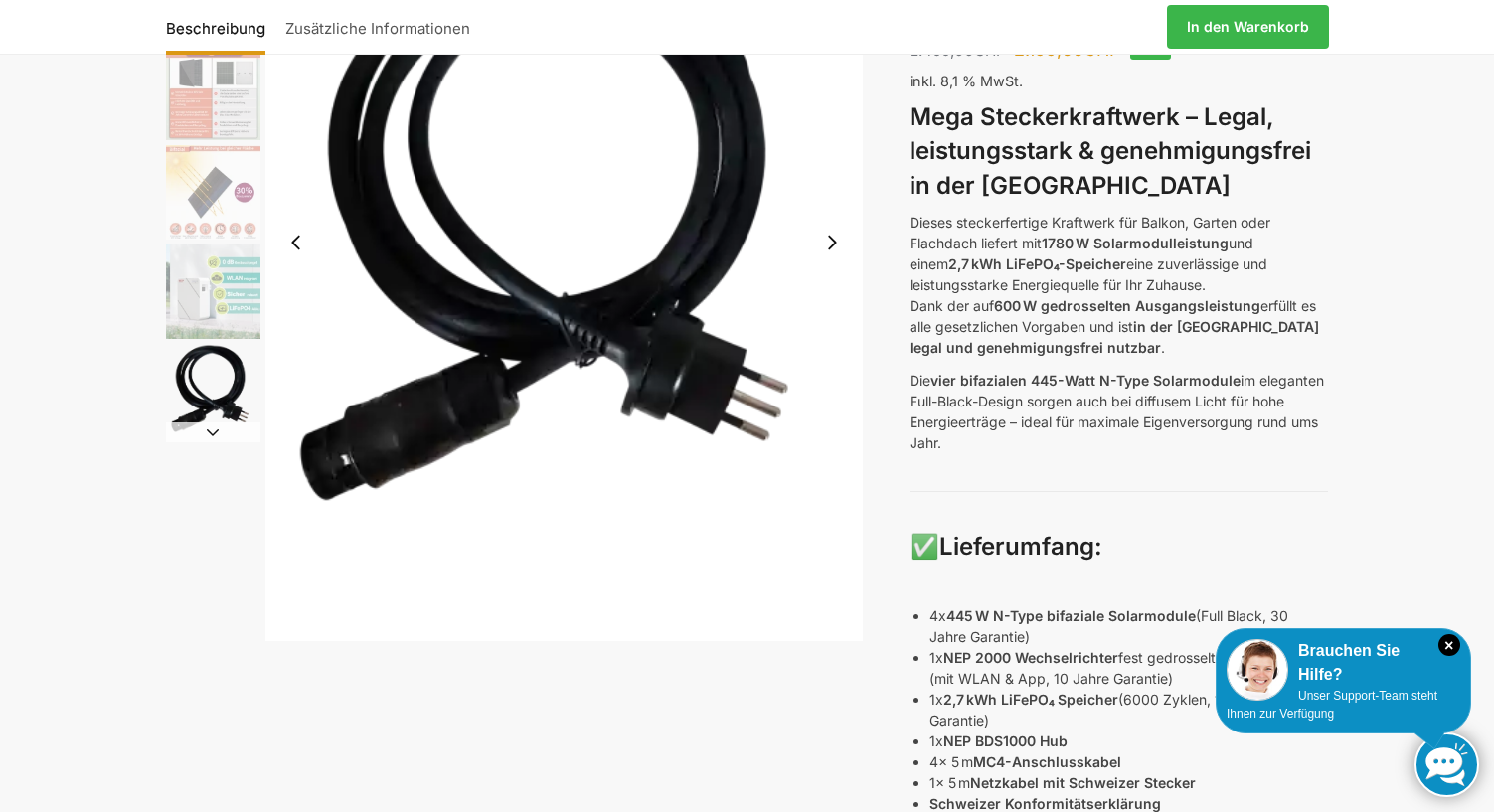 click at bounding box center [213, 432] 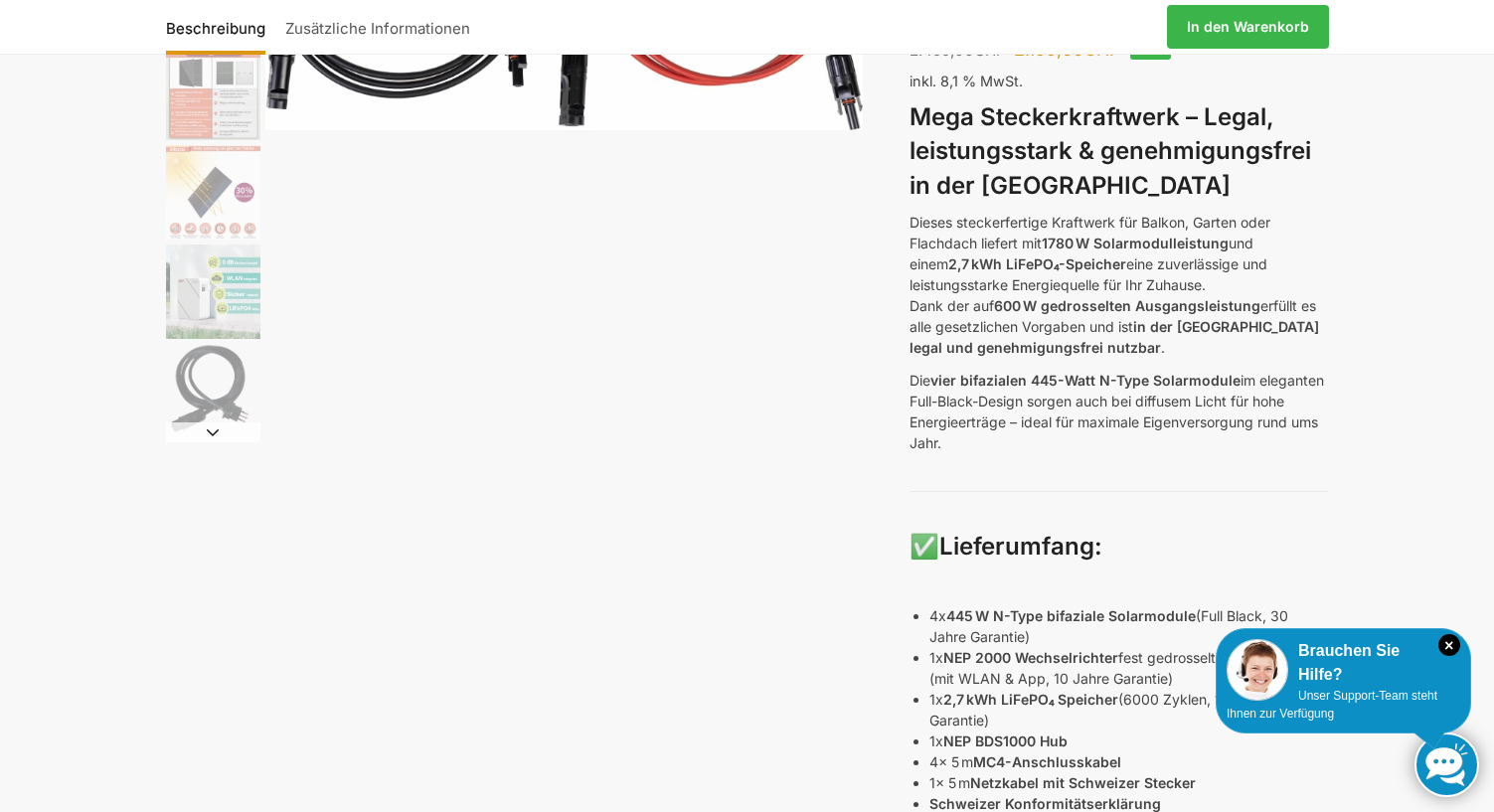 click at bounding box center [213, 432] 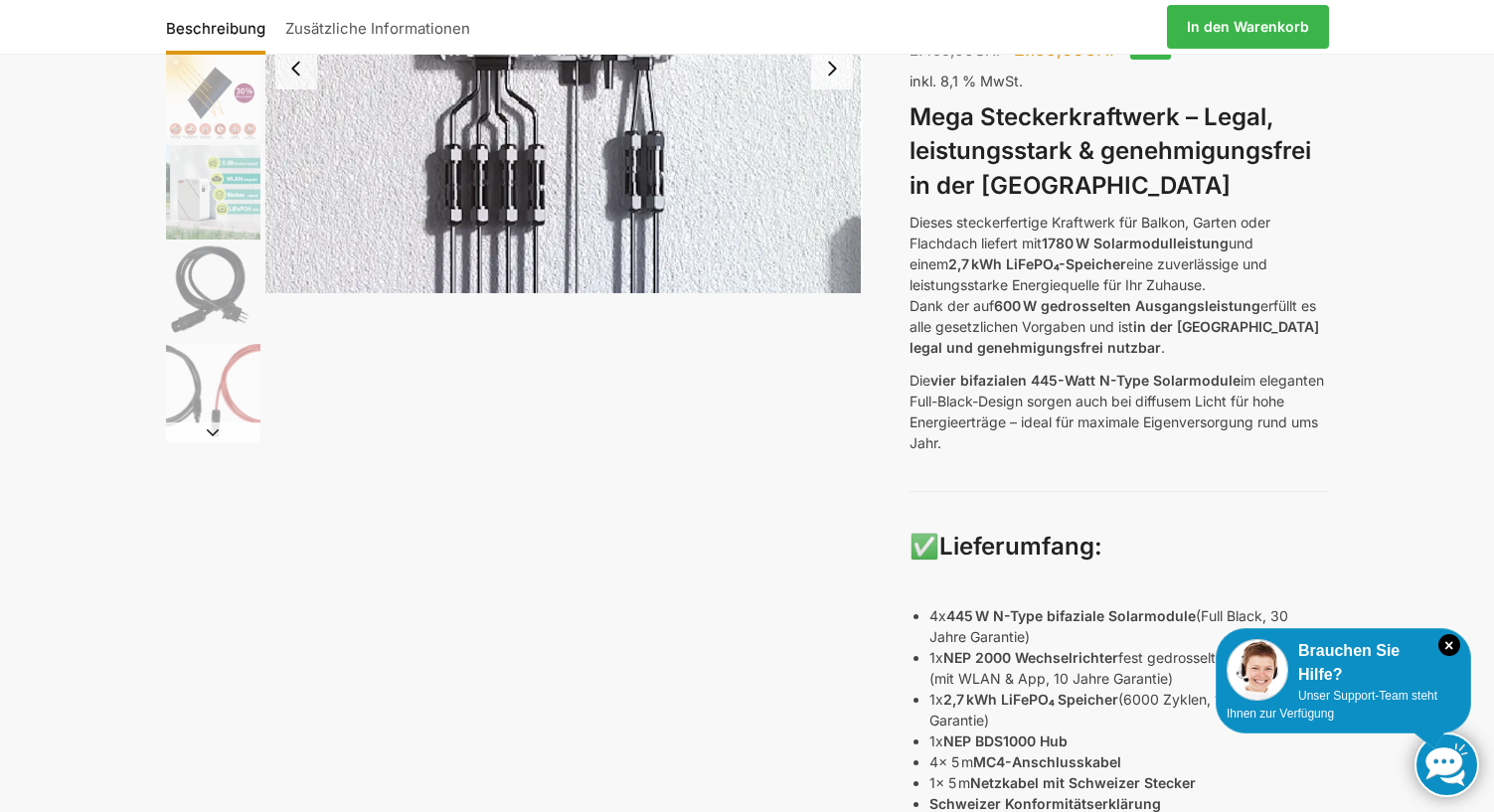 click at bounding box center [213, 432] 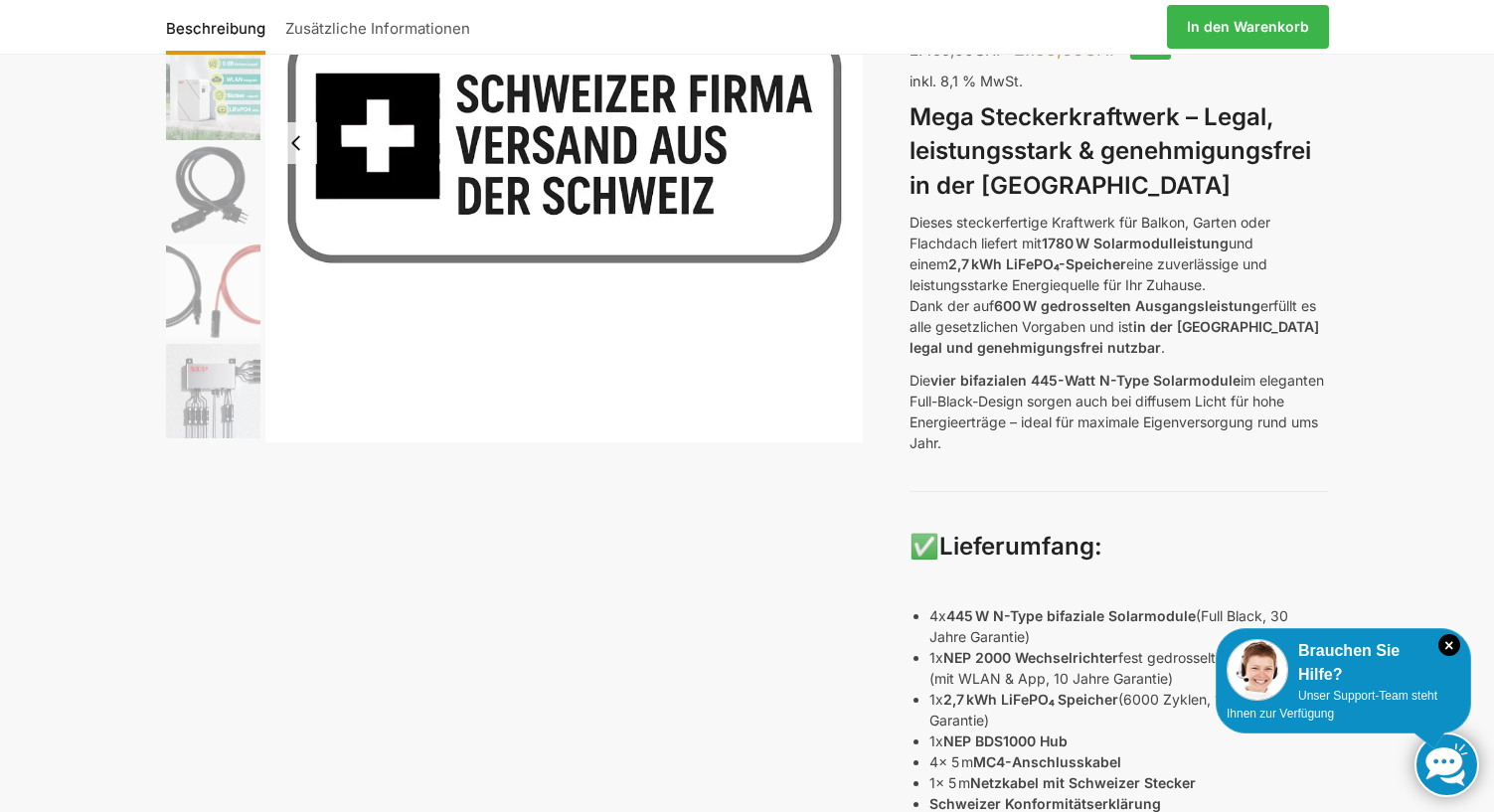 click at bounding box center (213, 391) 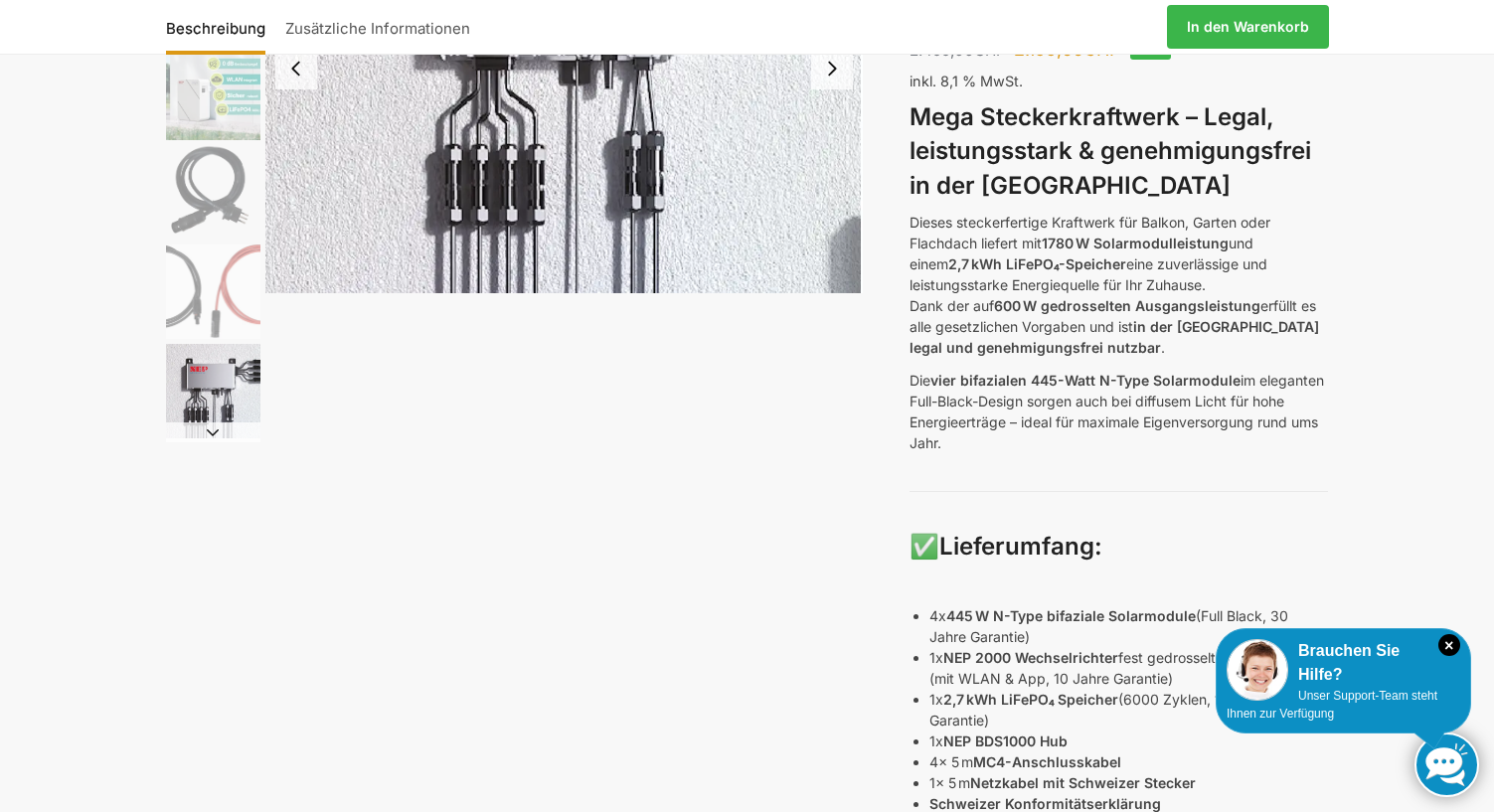 click at bounding box center (213, 432) 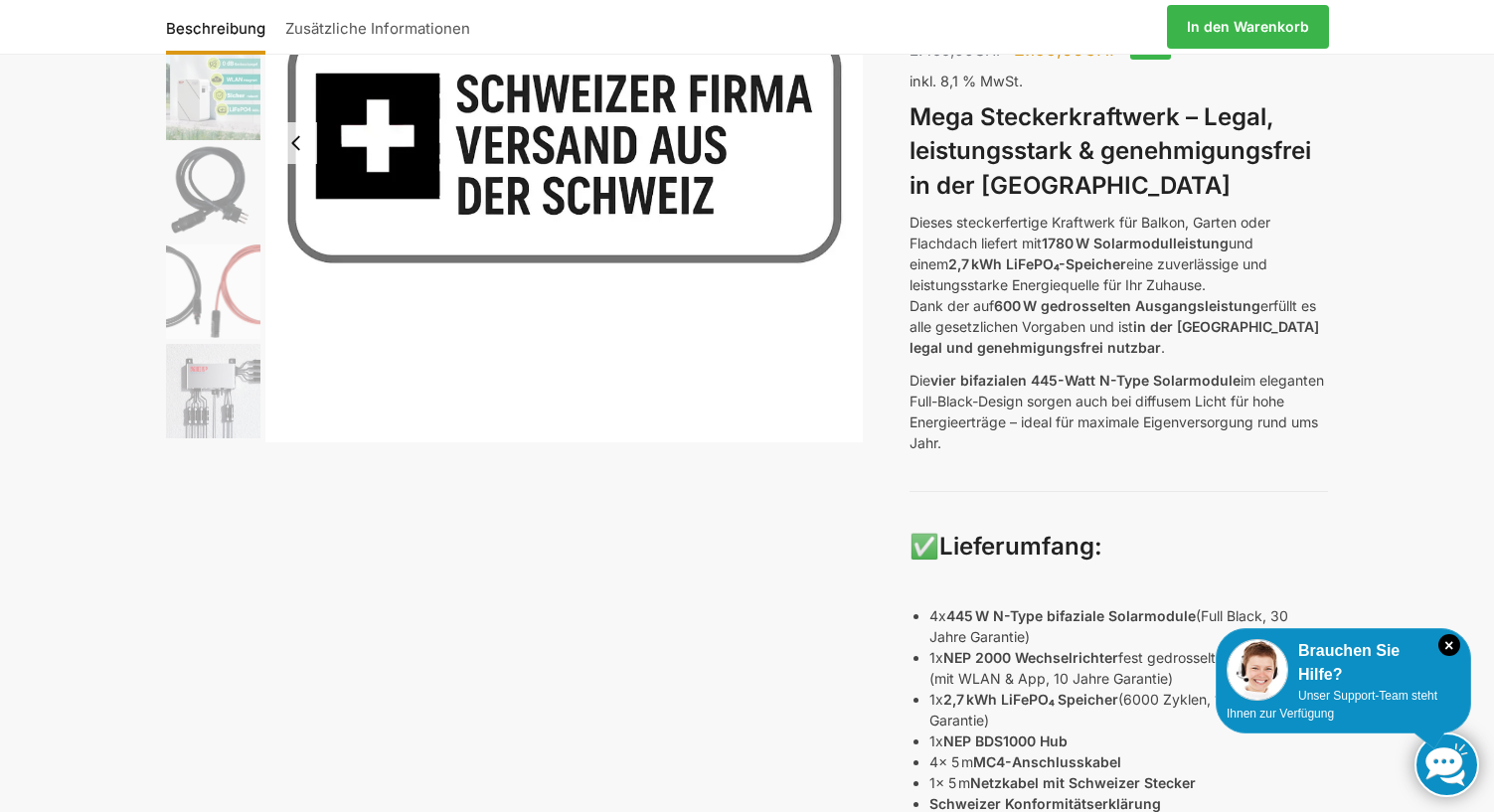 click at bounding box center (213, 391) 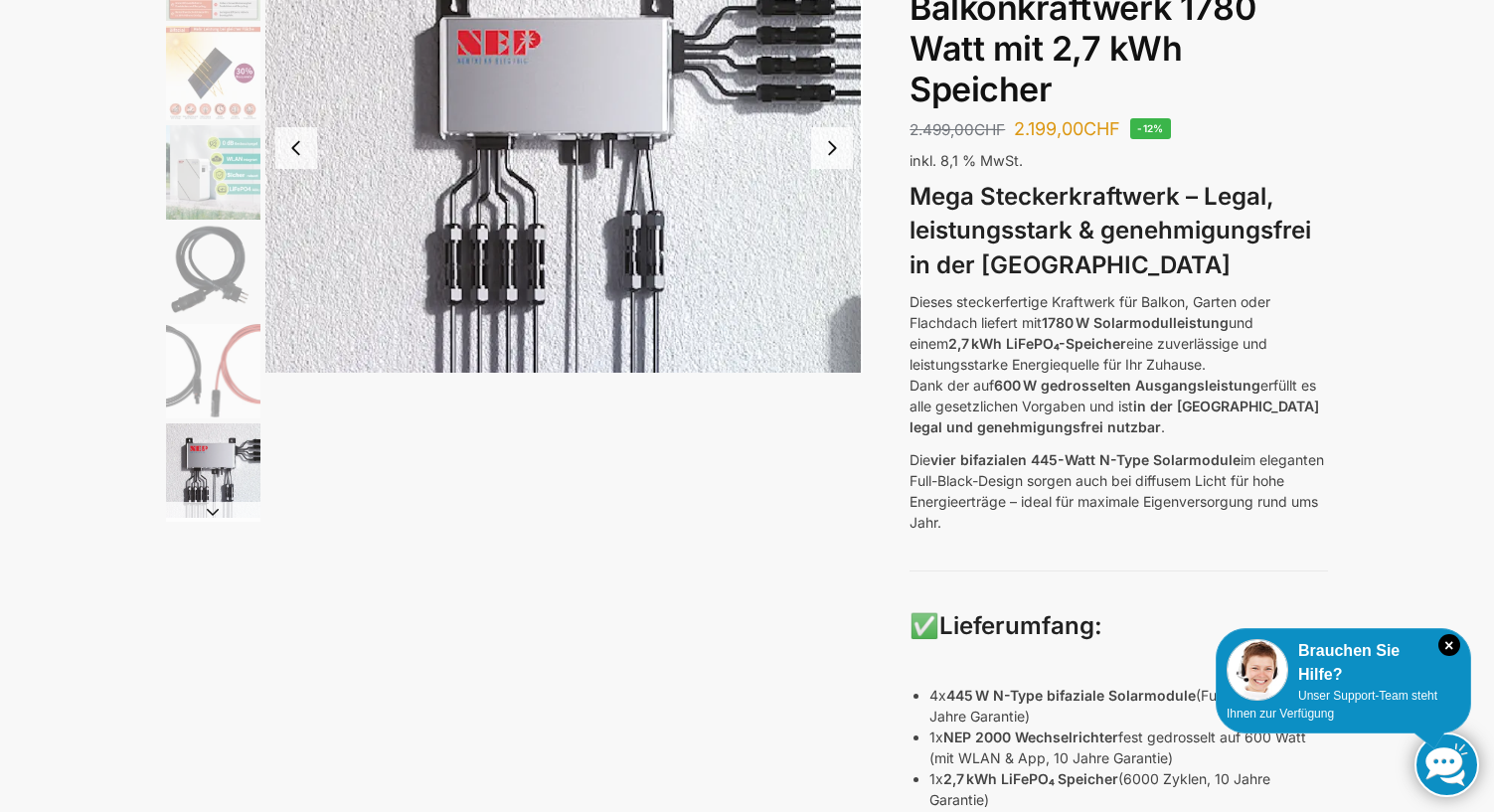 scroll, scrollTop: 0, scrollLeft: 0, axis: both 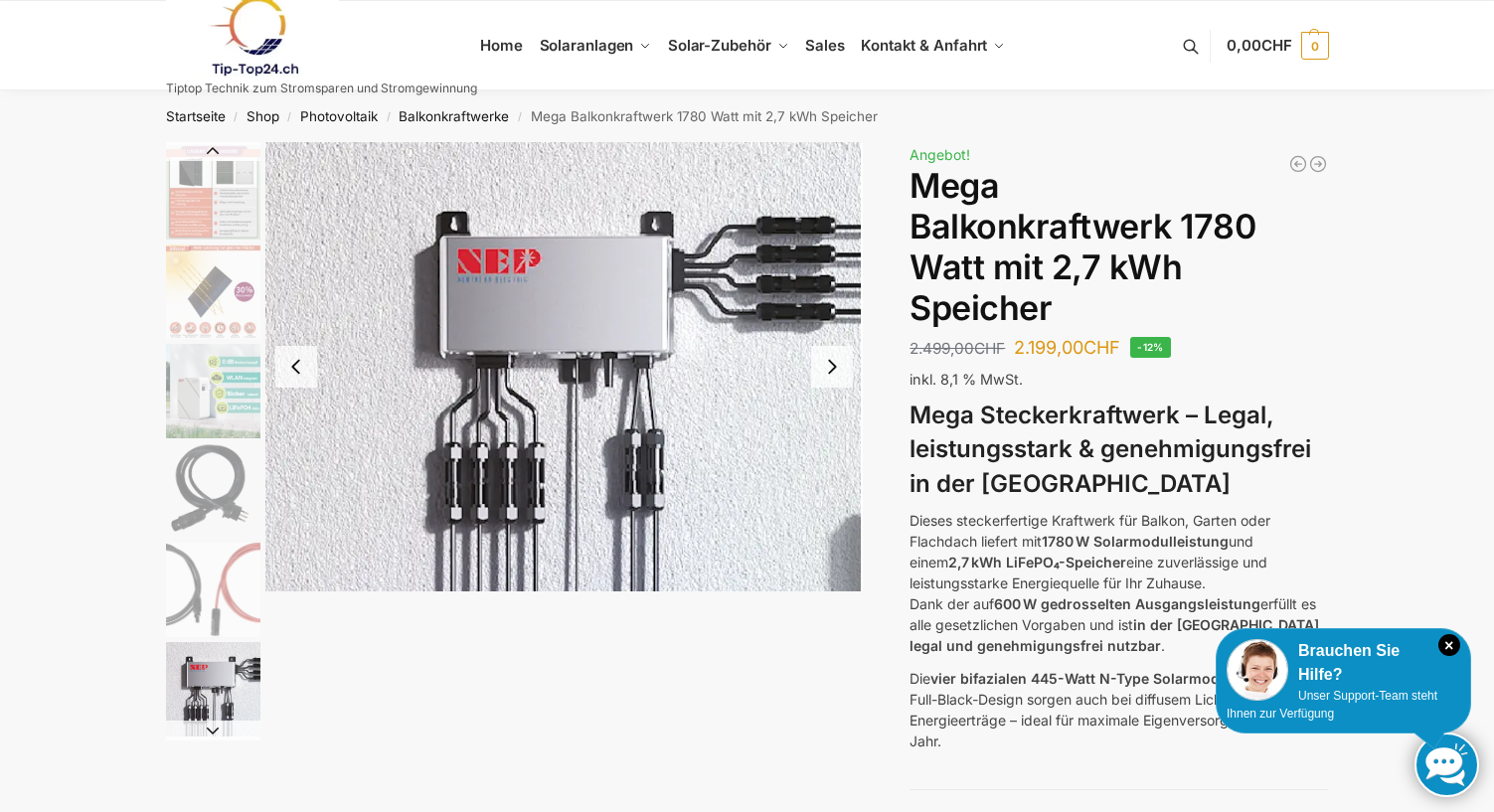 click at bounding box center (213, 589) 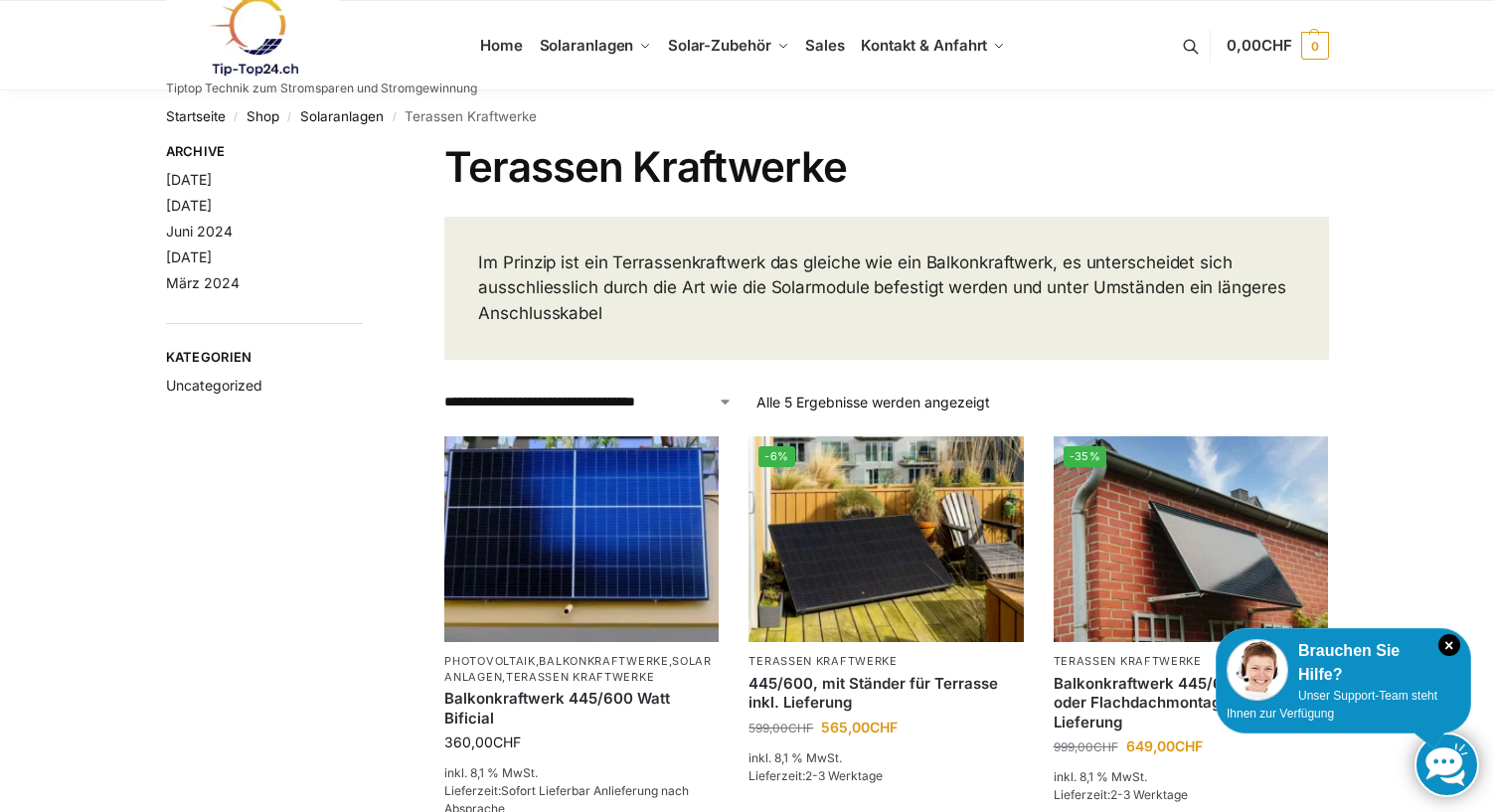 scroll, scrollTop: 0, scrollLeft: 0, axis: both 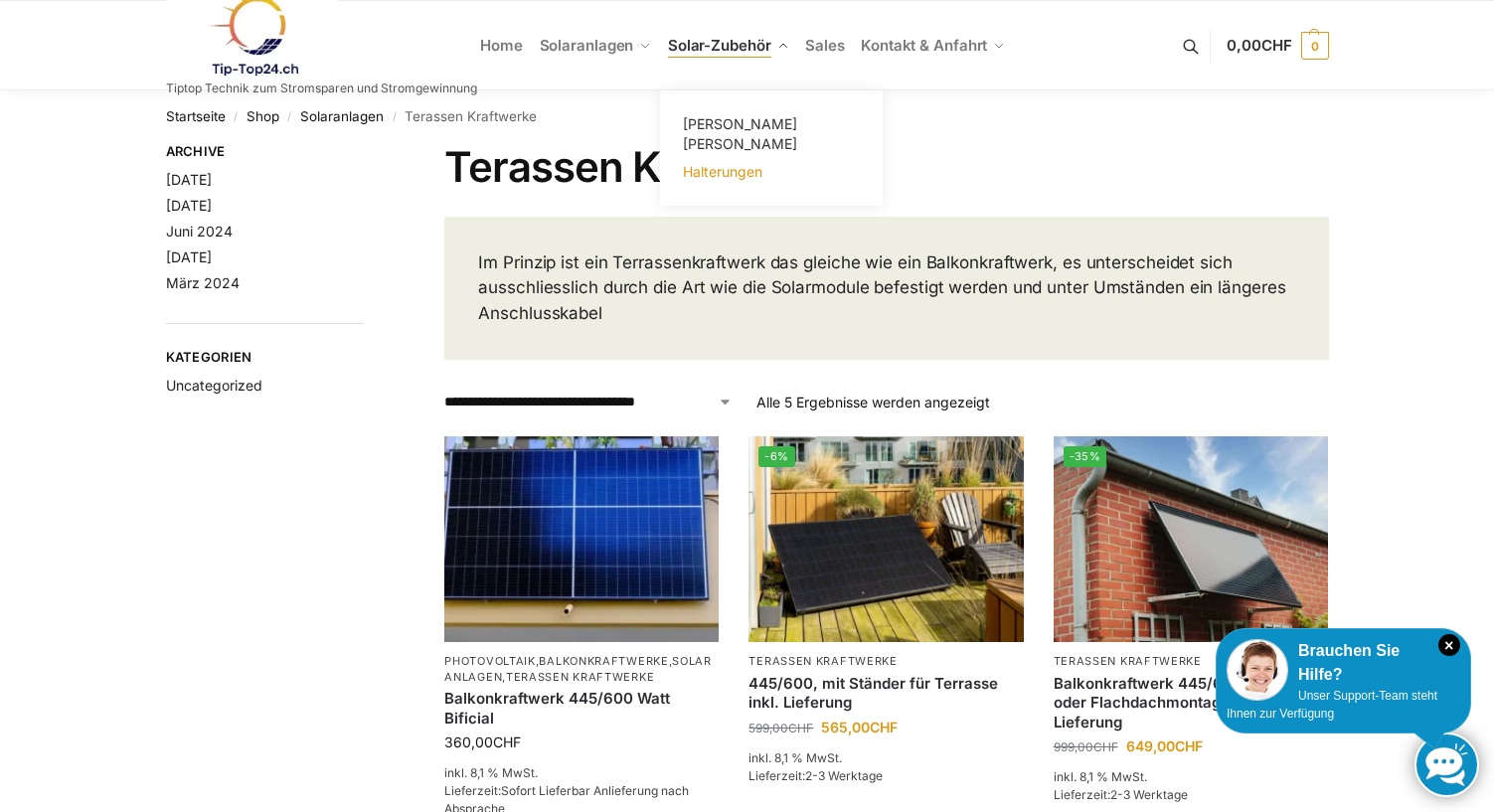 click on "Halterungen" at bounding box center [723, 171] 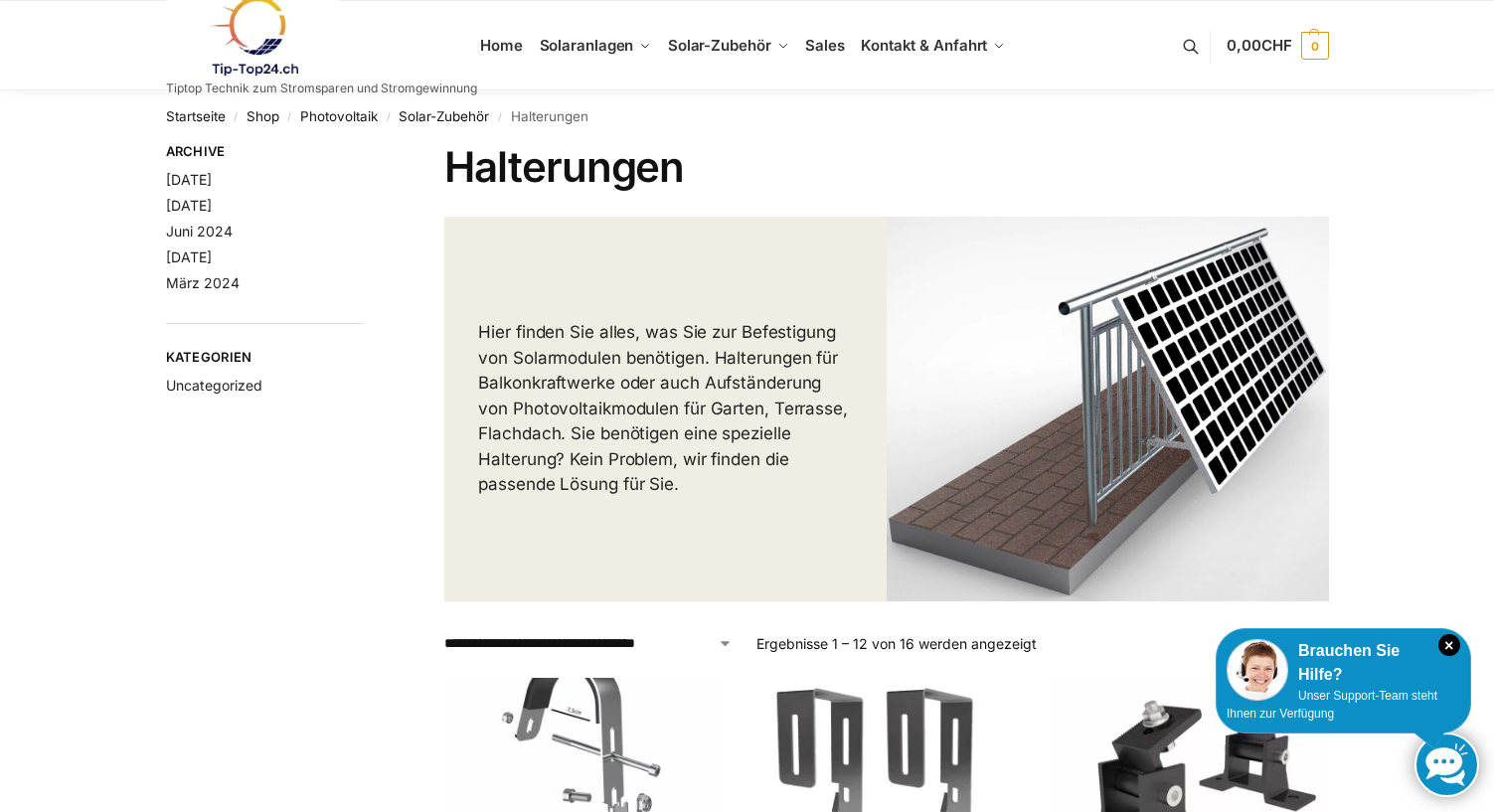 scroll, scrollTop: 0, scrollLeft: 0, axis: both 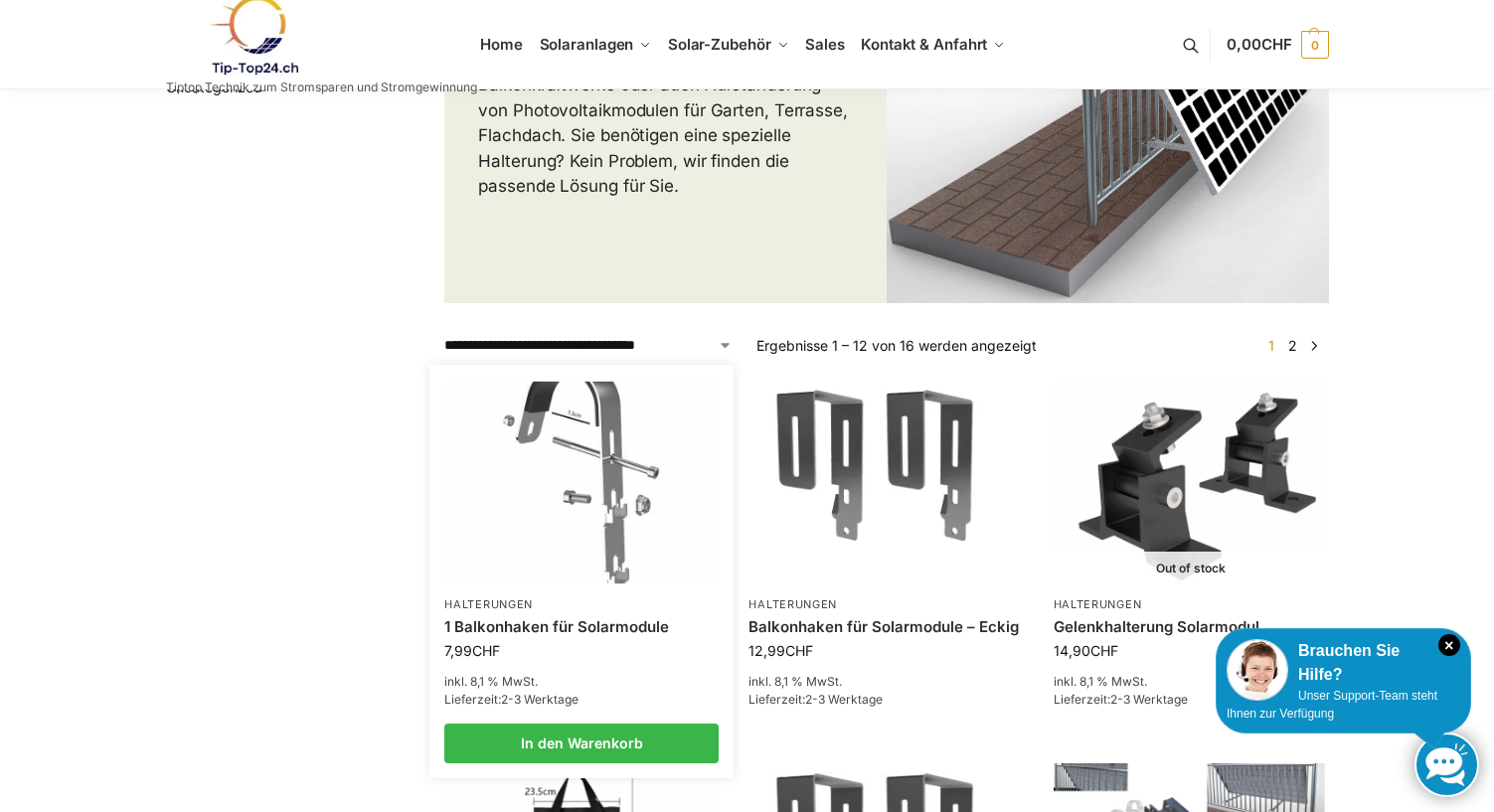 click at bounding box center (581, 482) 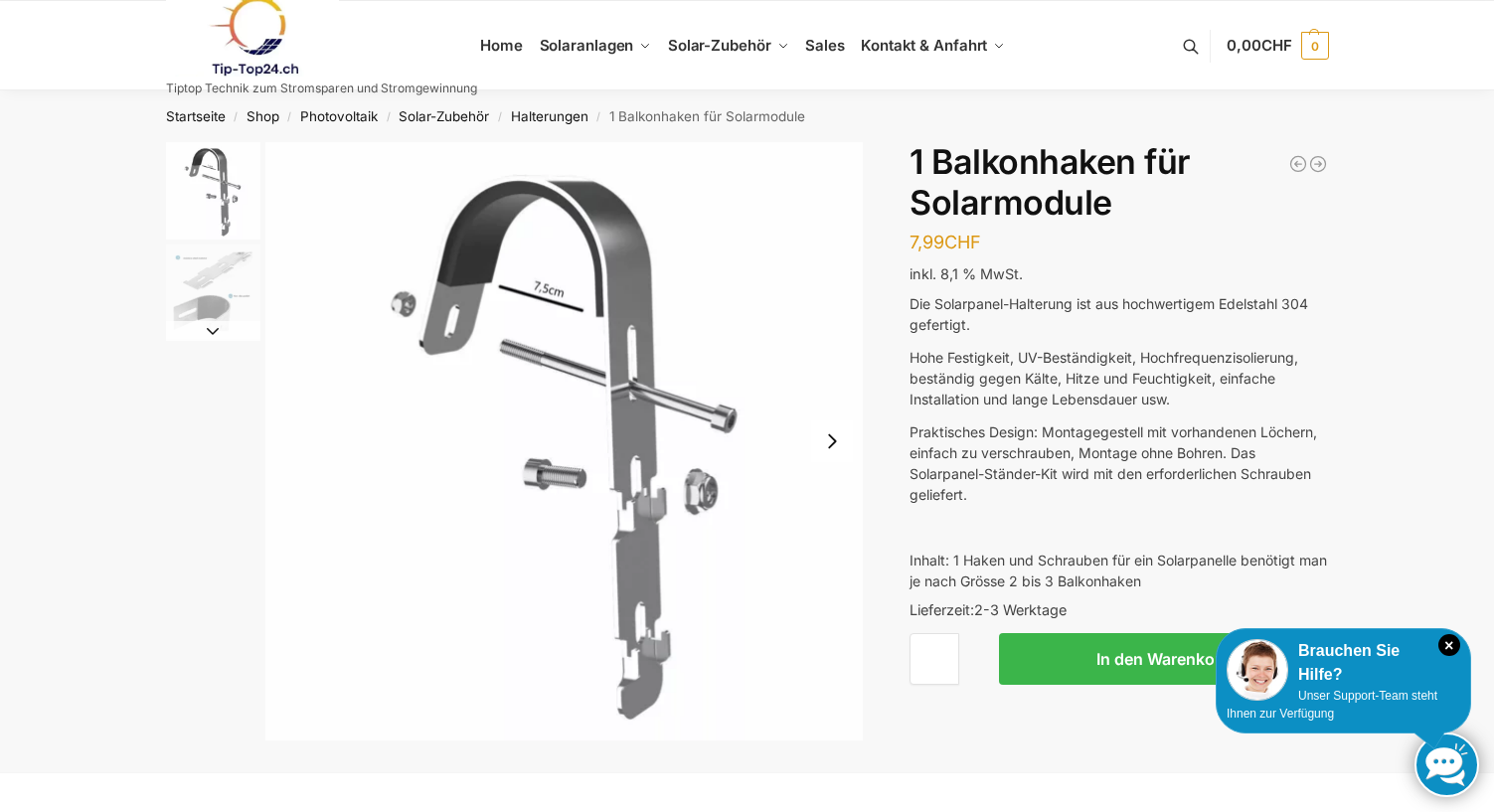 scroll, scrollTop: 0, scrollLeft: 0, axis: both 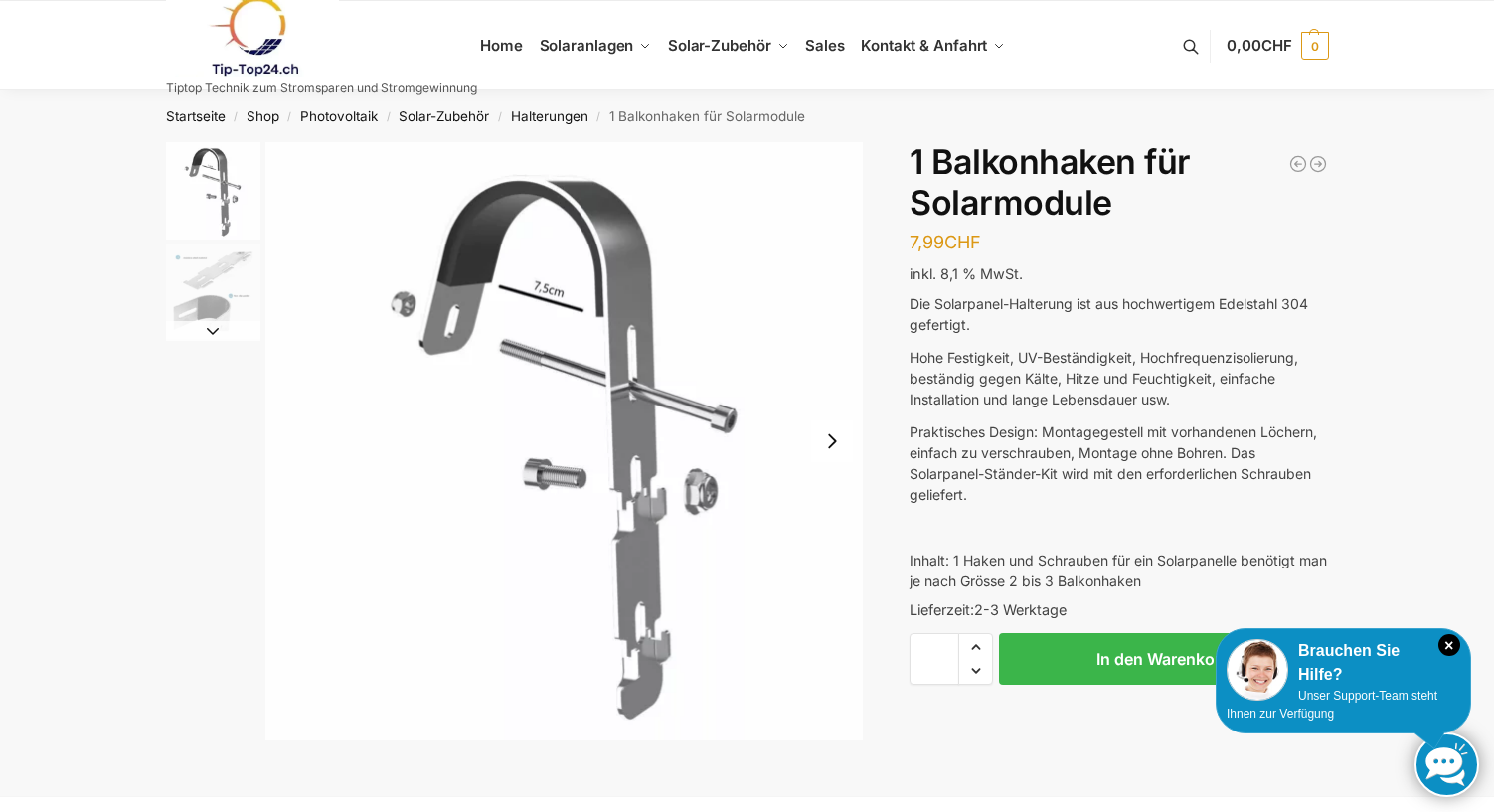 click at bounding box center (213, 291) 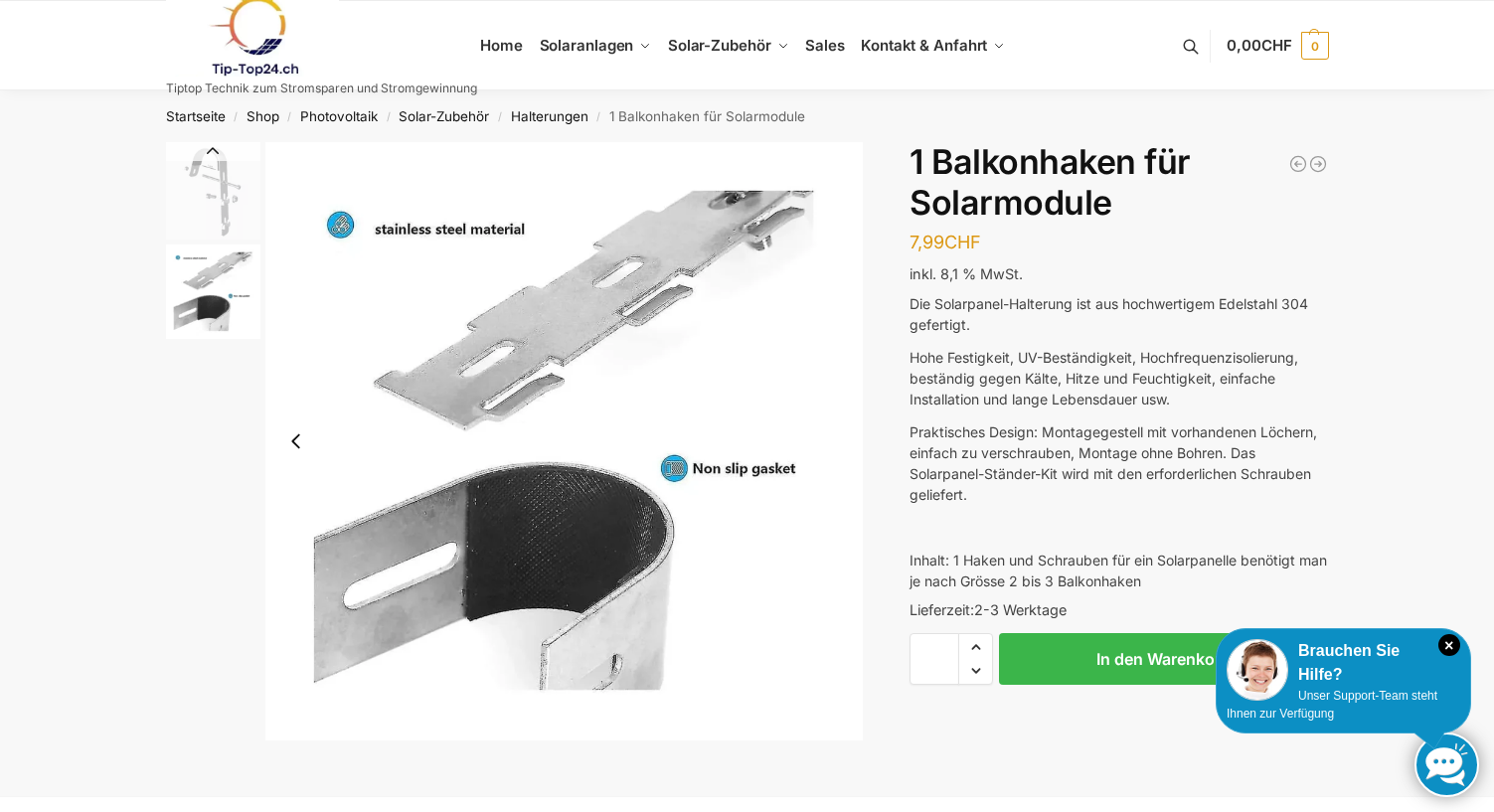 click at bounding box center (213, 191) 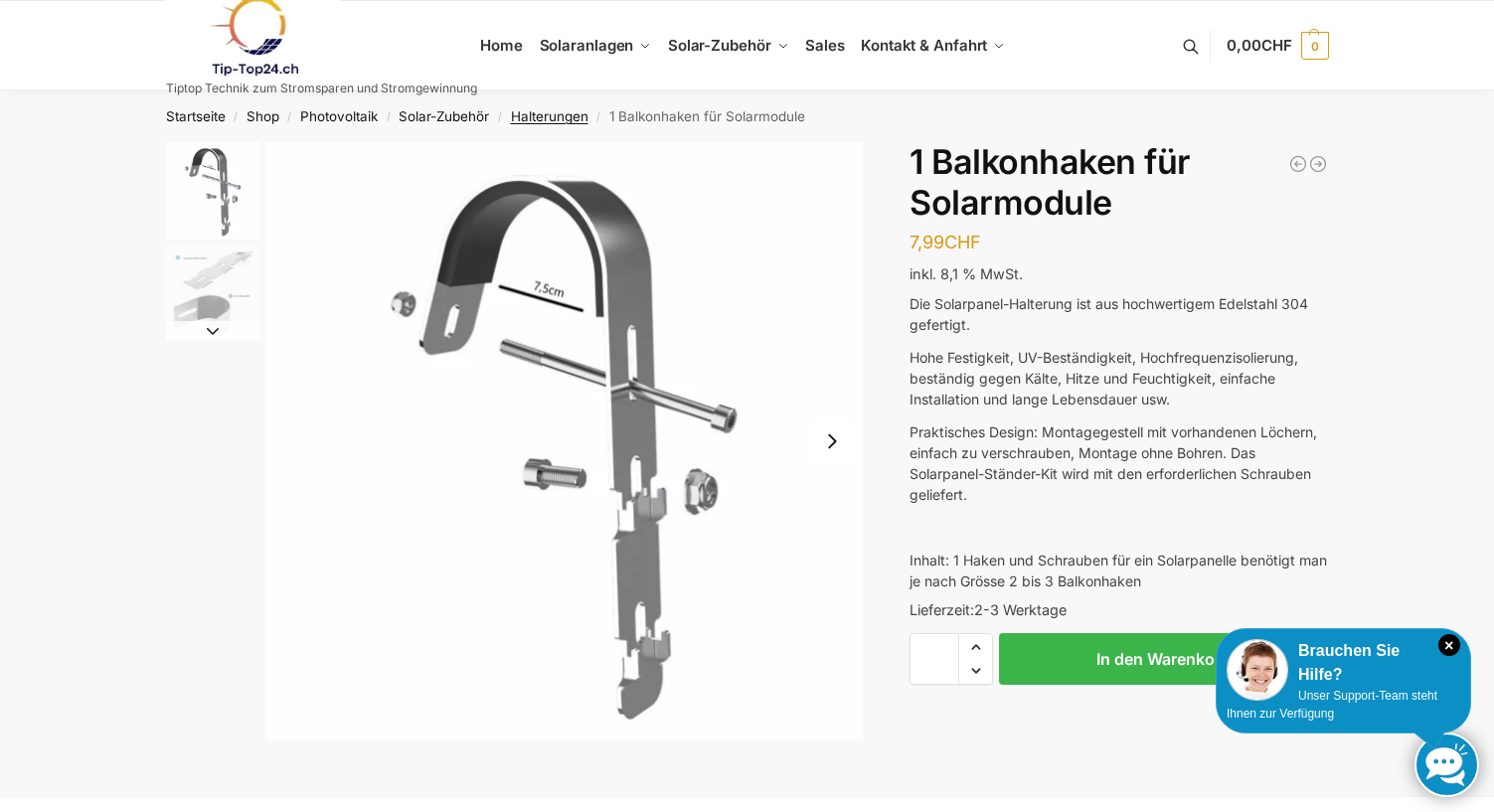 click on "Halterungen" at bounding box center (550, 116) 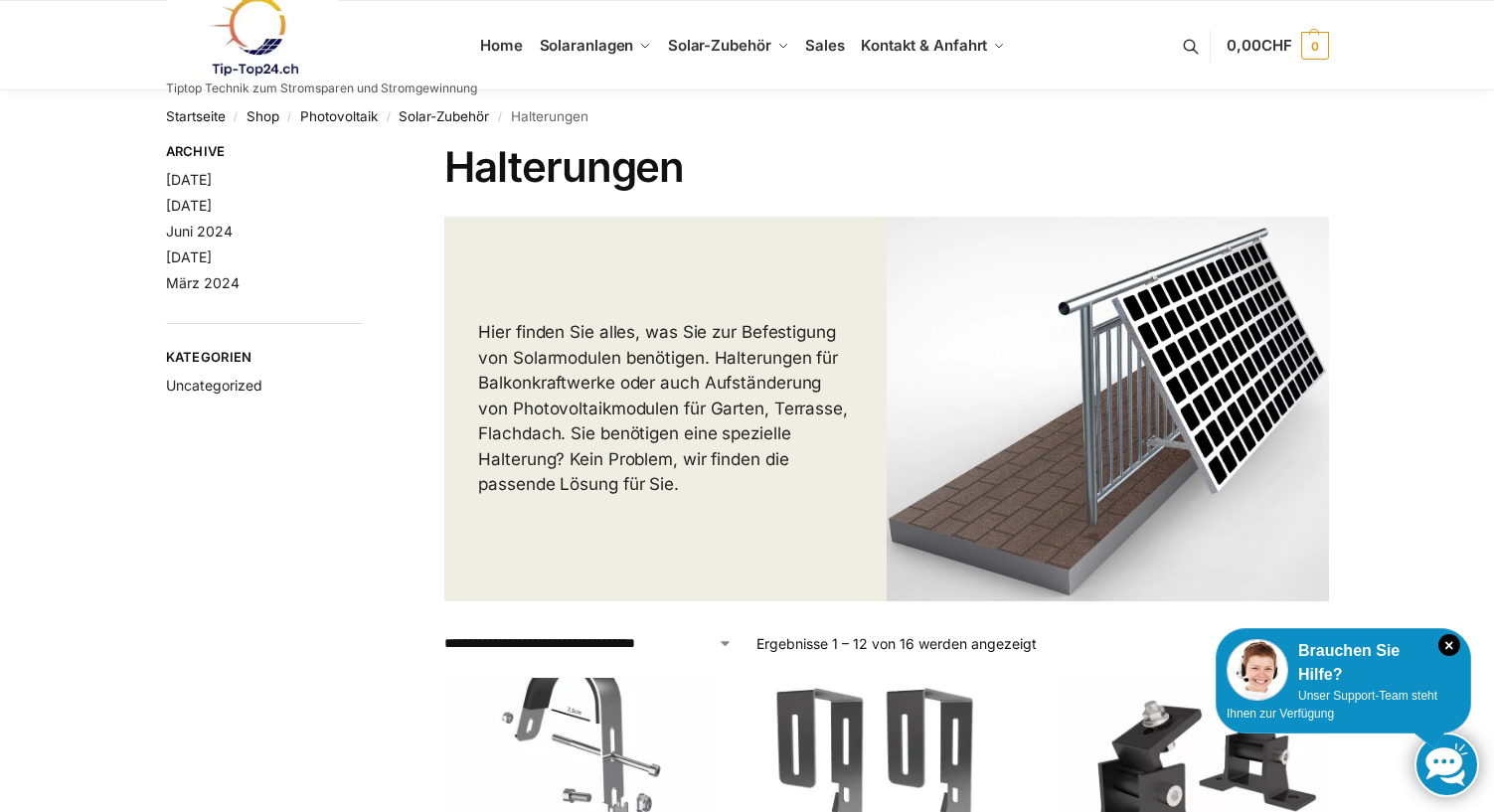 scroll, scrollTop: 0, scrollLeft: 0, axis: both 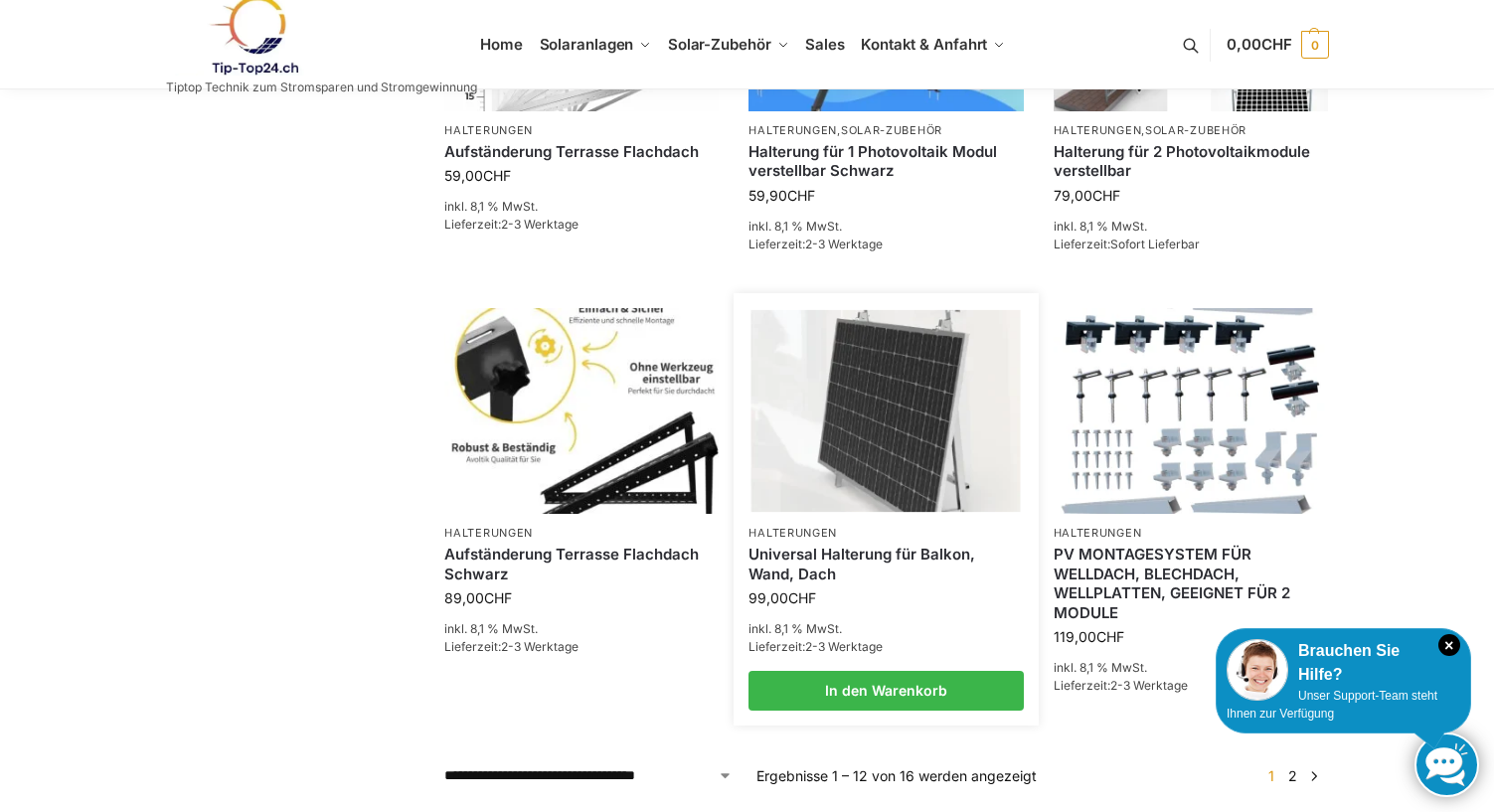 click at bounding box center [886, 410] 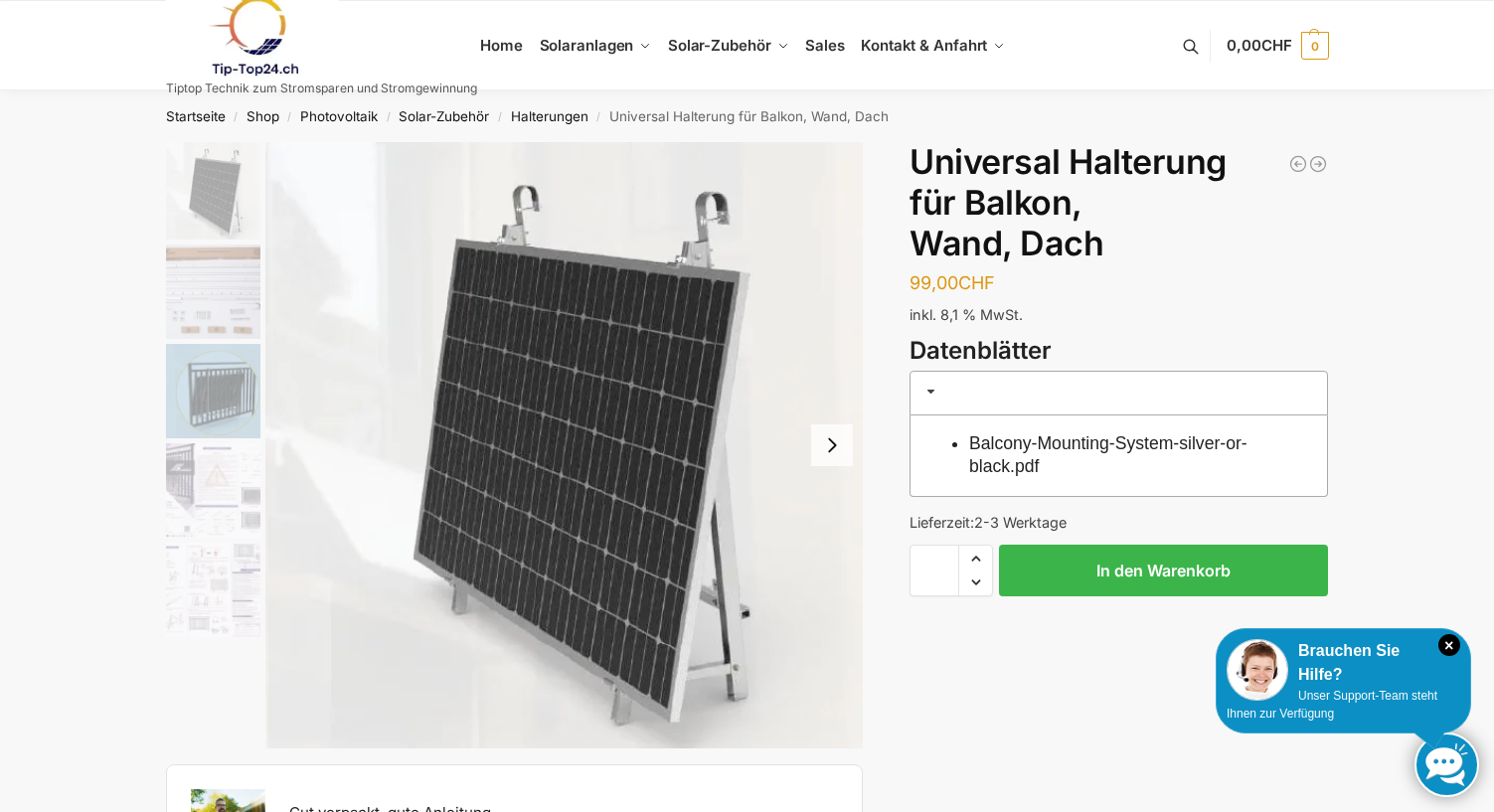 scroll, scrollTop: 0, scrollLeft: 0, axis: both 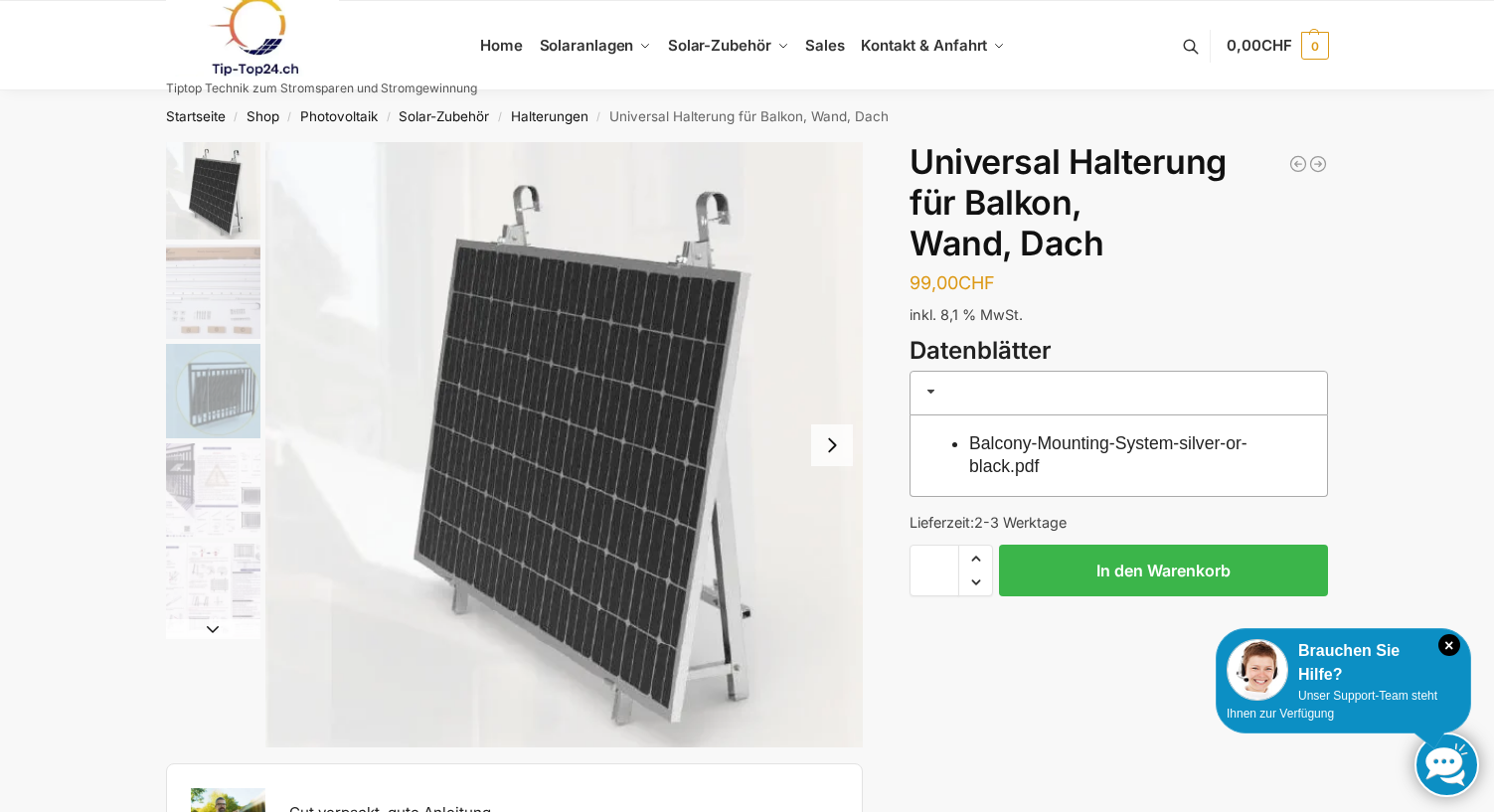 click at bounding box center [832, 445] 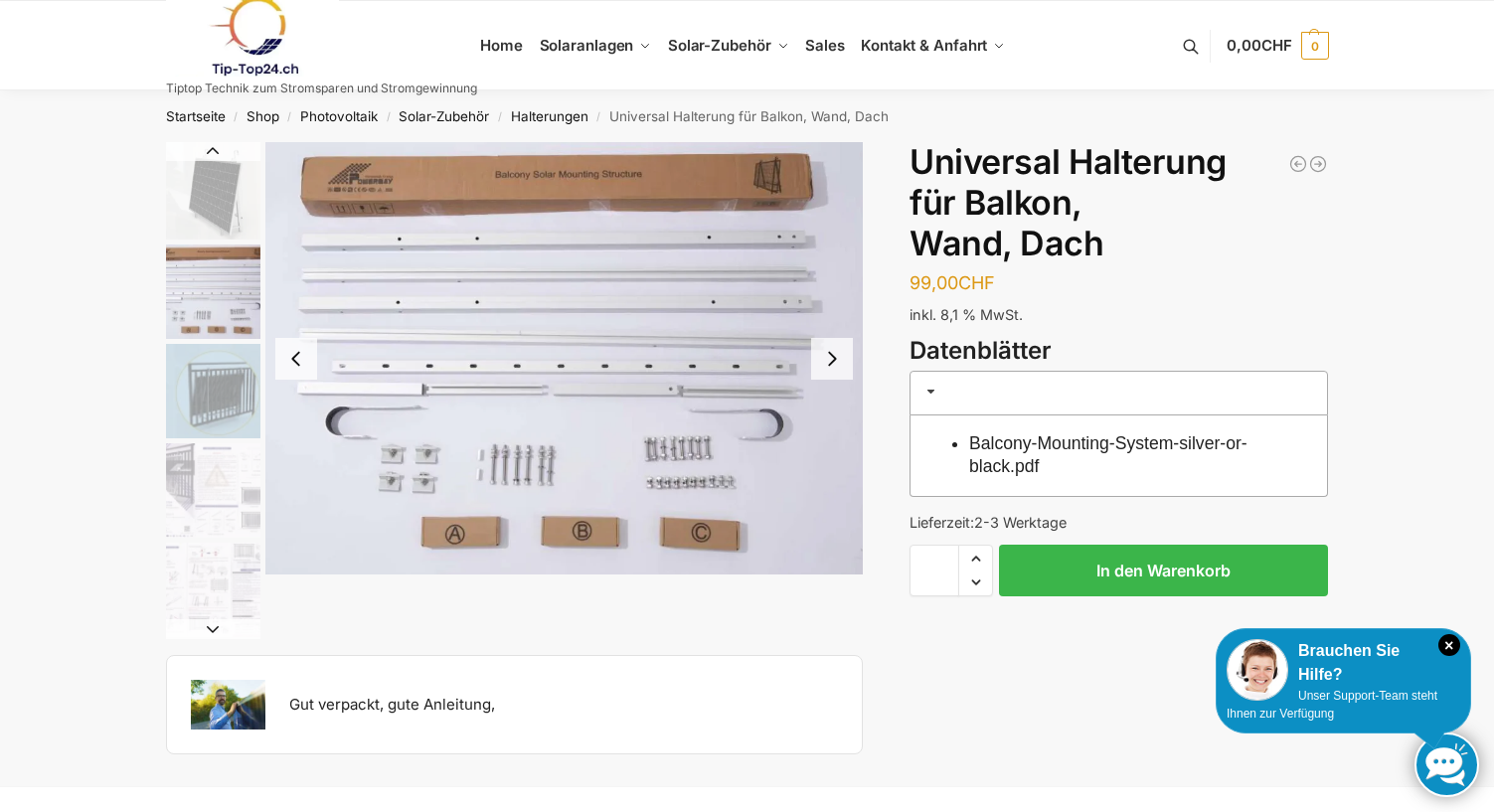 click at bounding box center (832, 359) 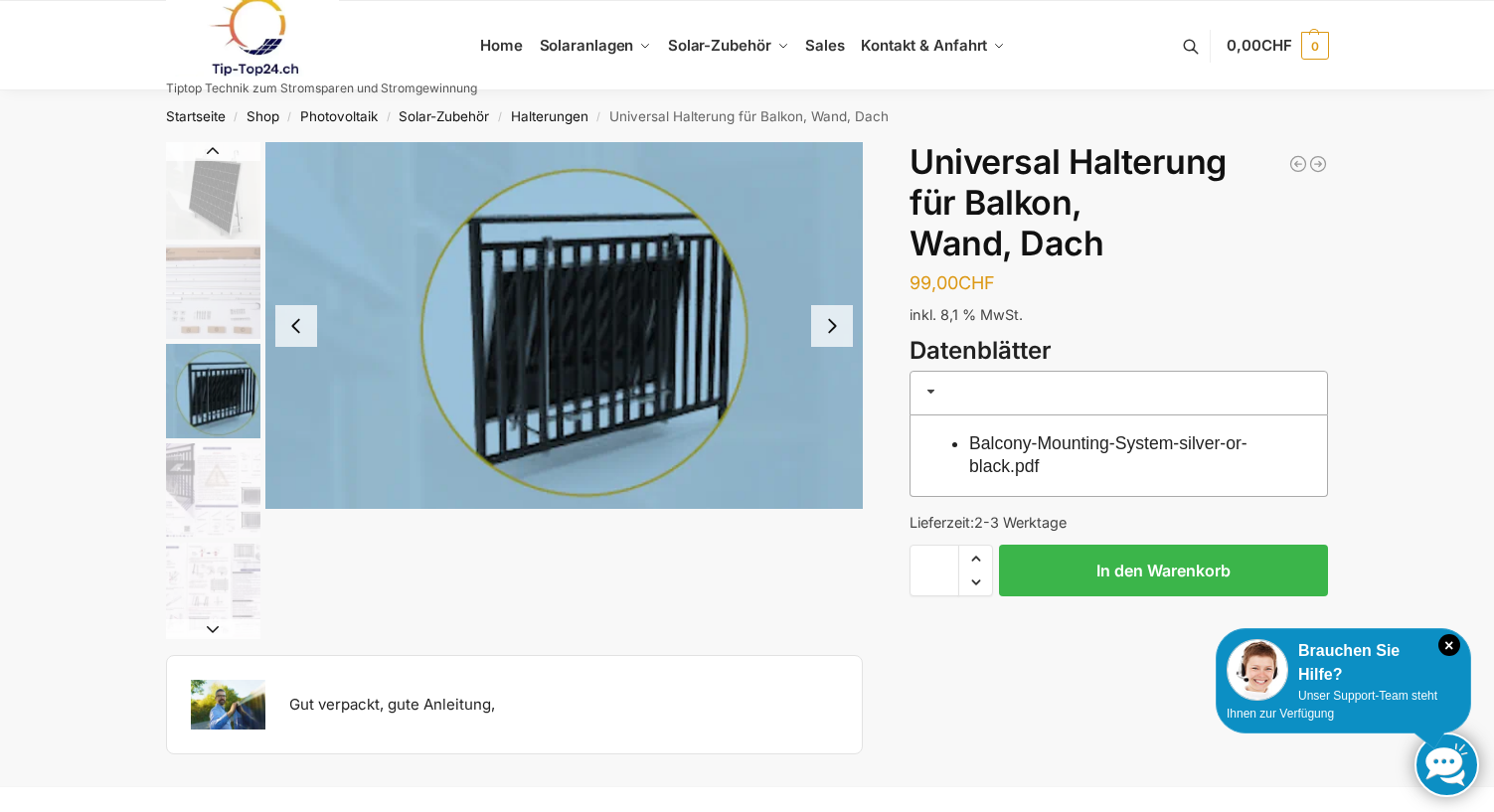 click at bounding box center (832, 326) 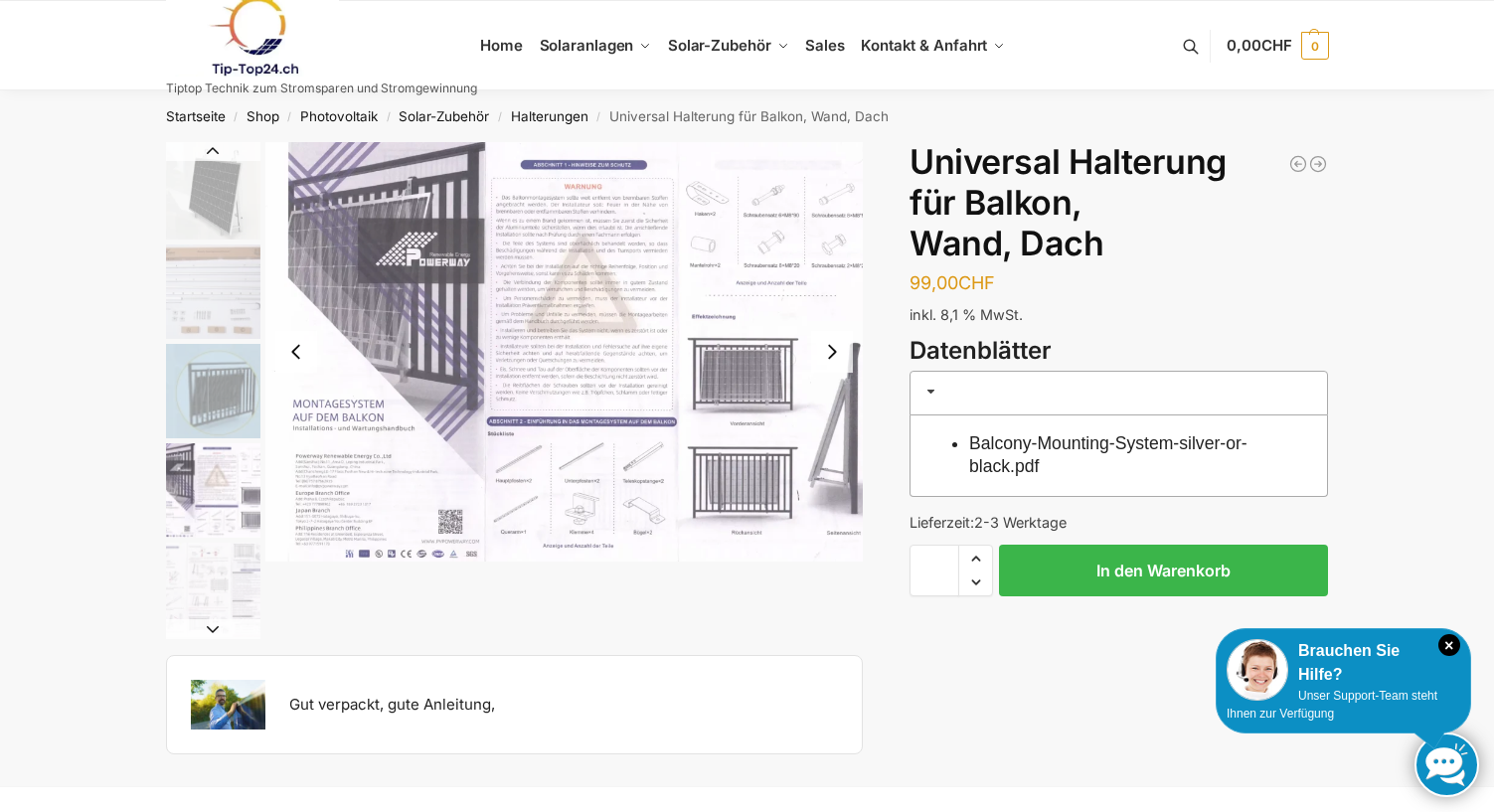 click at bounding box center (832, 352) 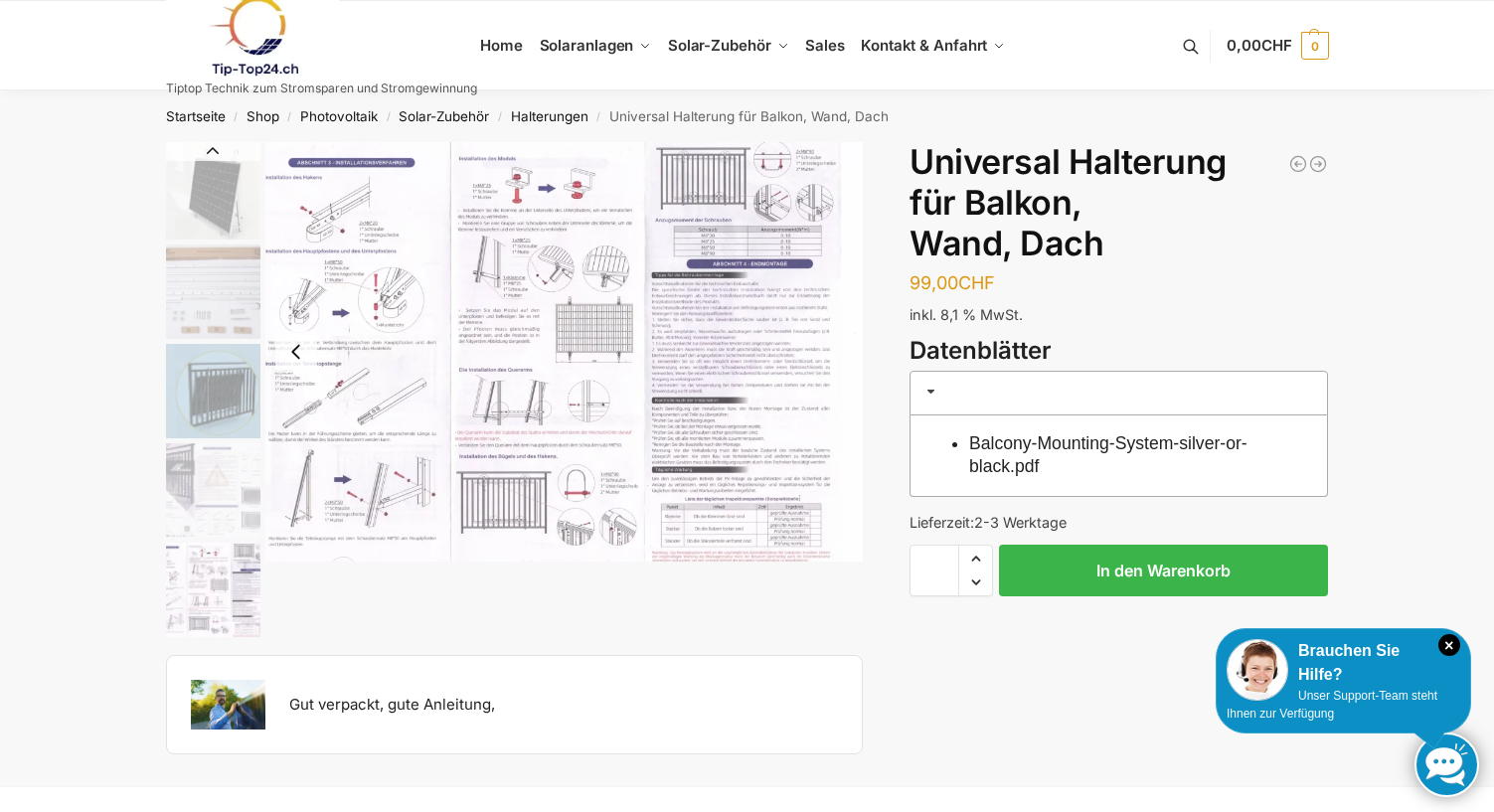 click at bounding box center [565, 352] 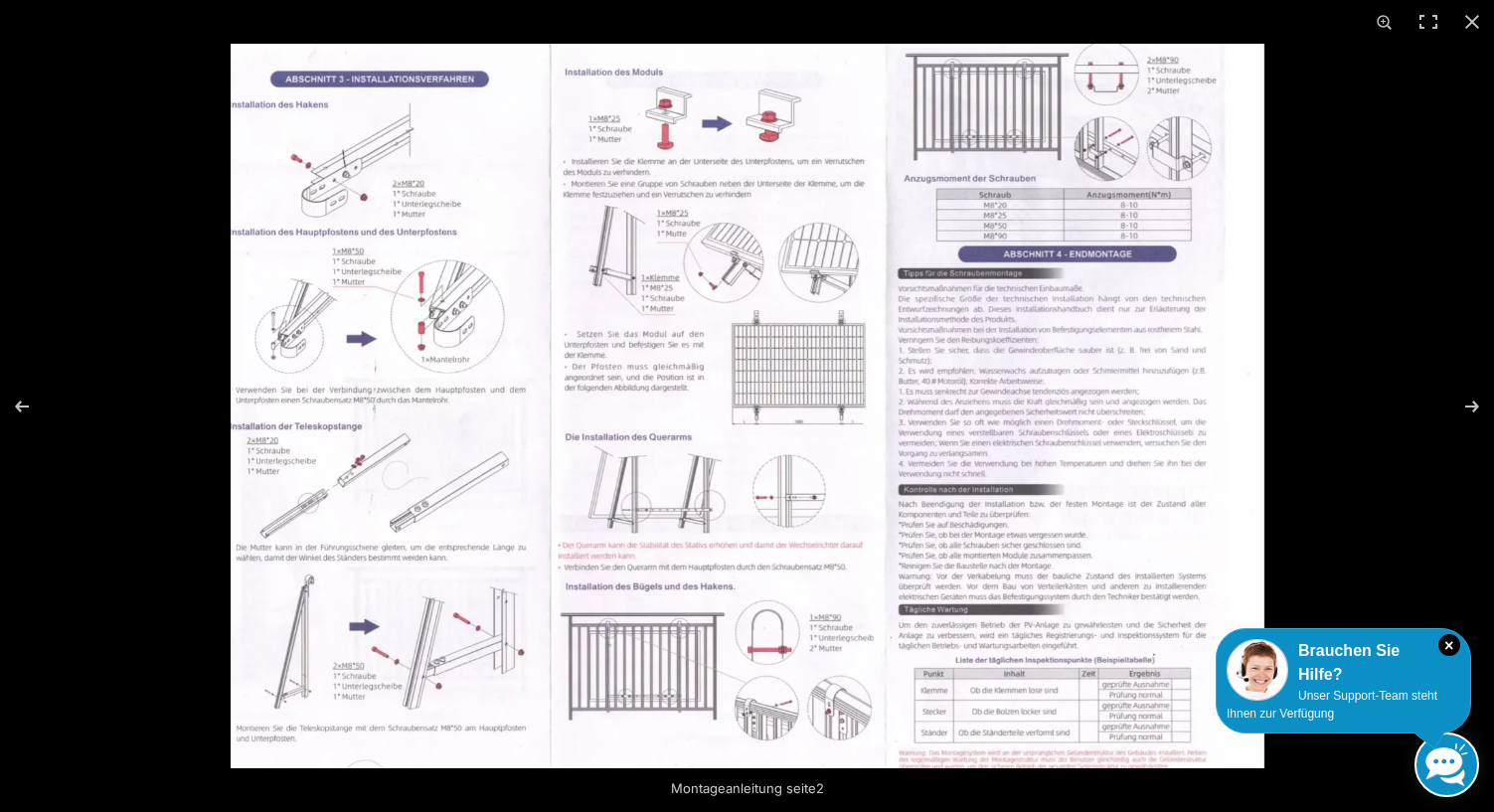 click at bounding box center (747, 406) 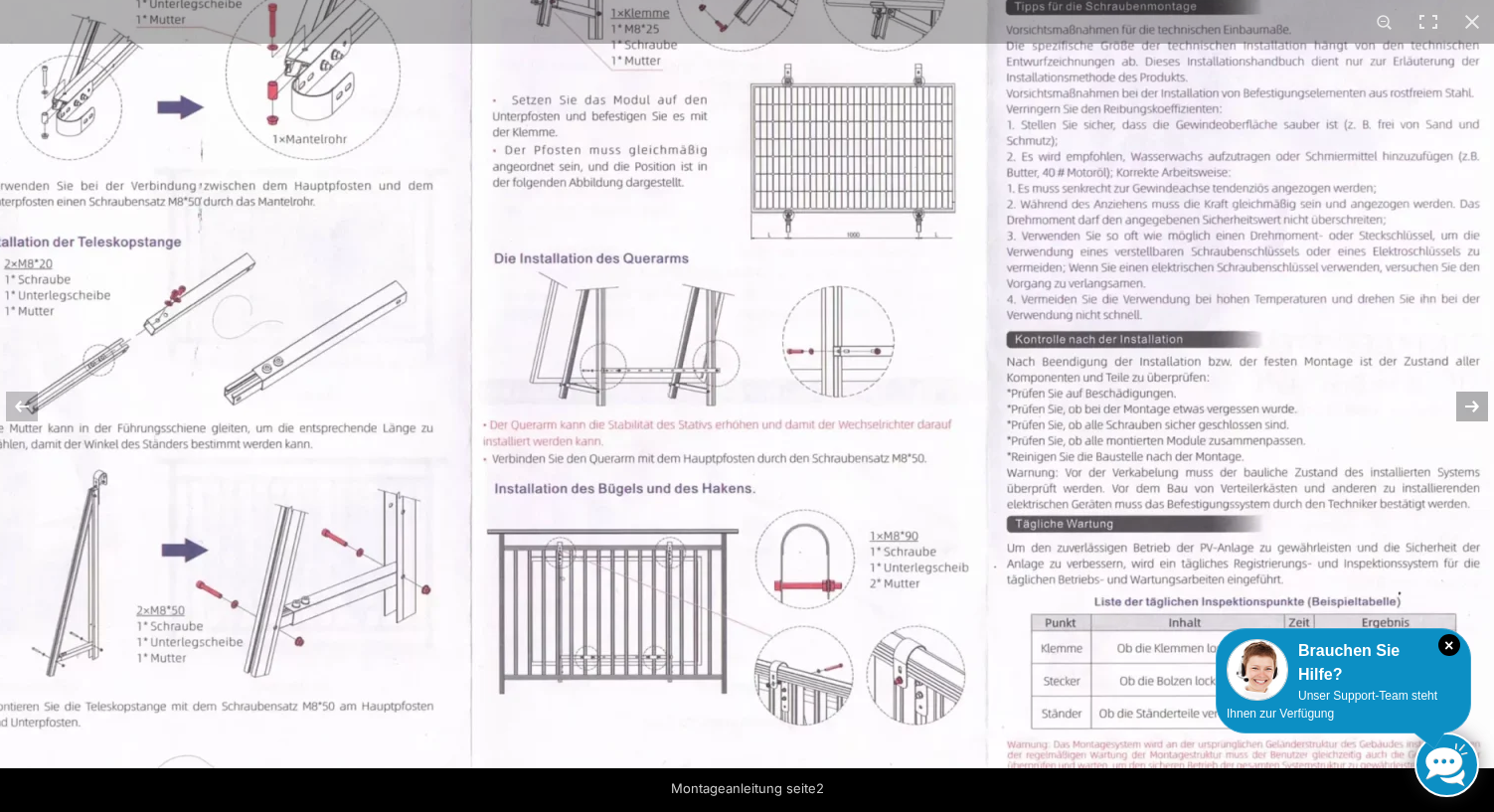 click at bounding box center (1459, 406) 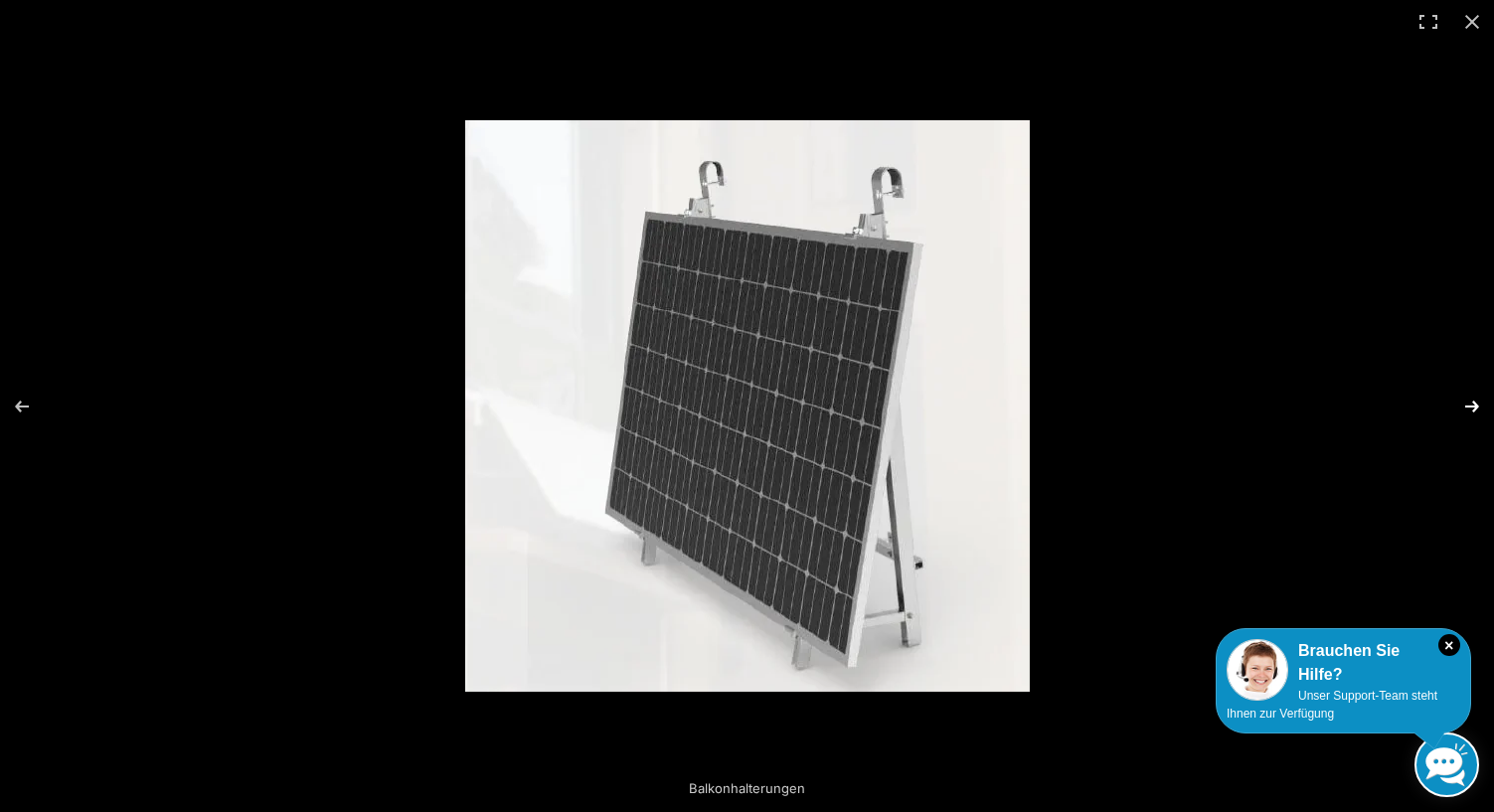 click at bounding box center (1459, 406) 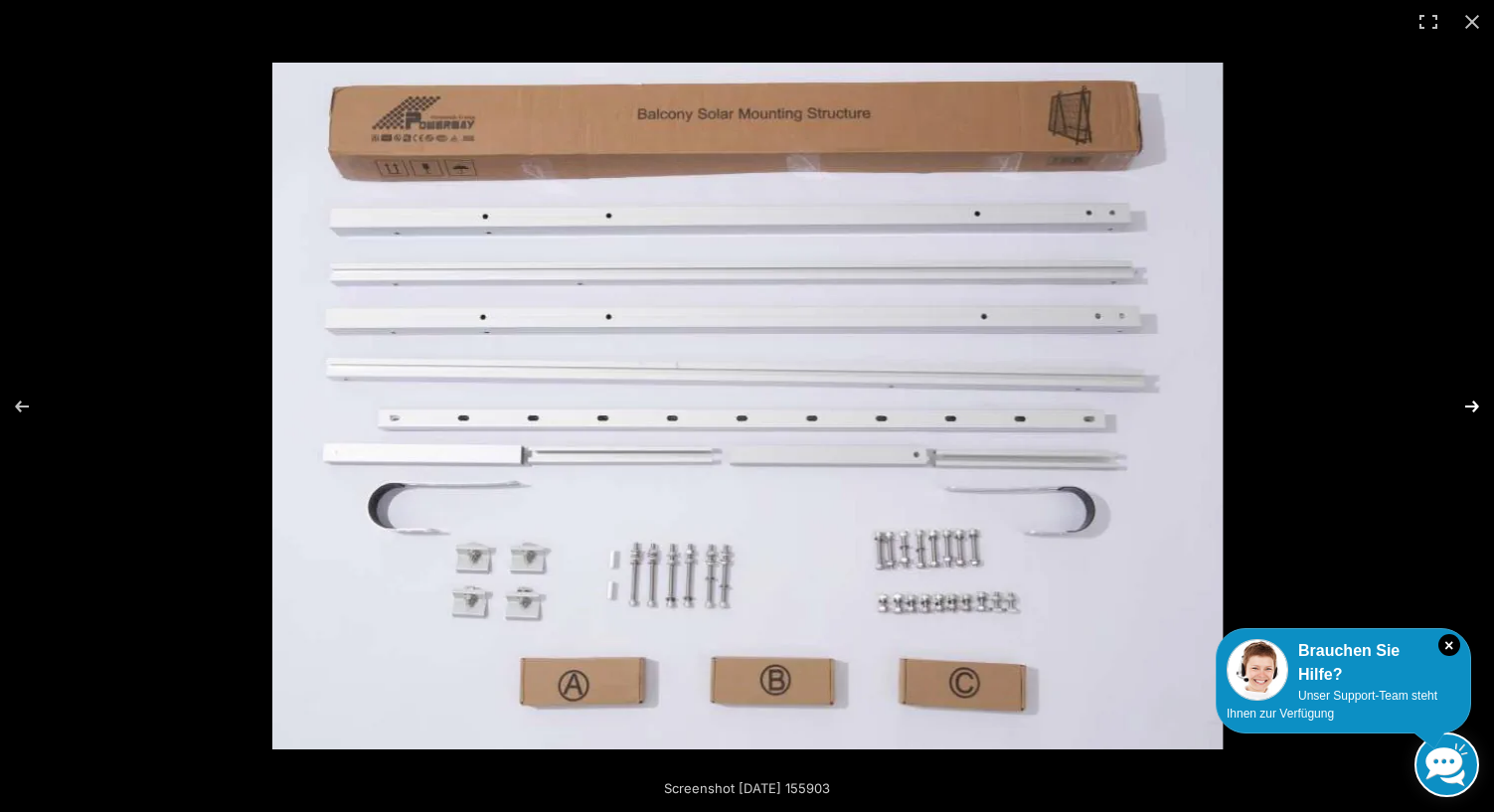 click at bounding box center [1459, 406] 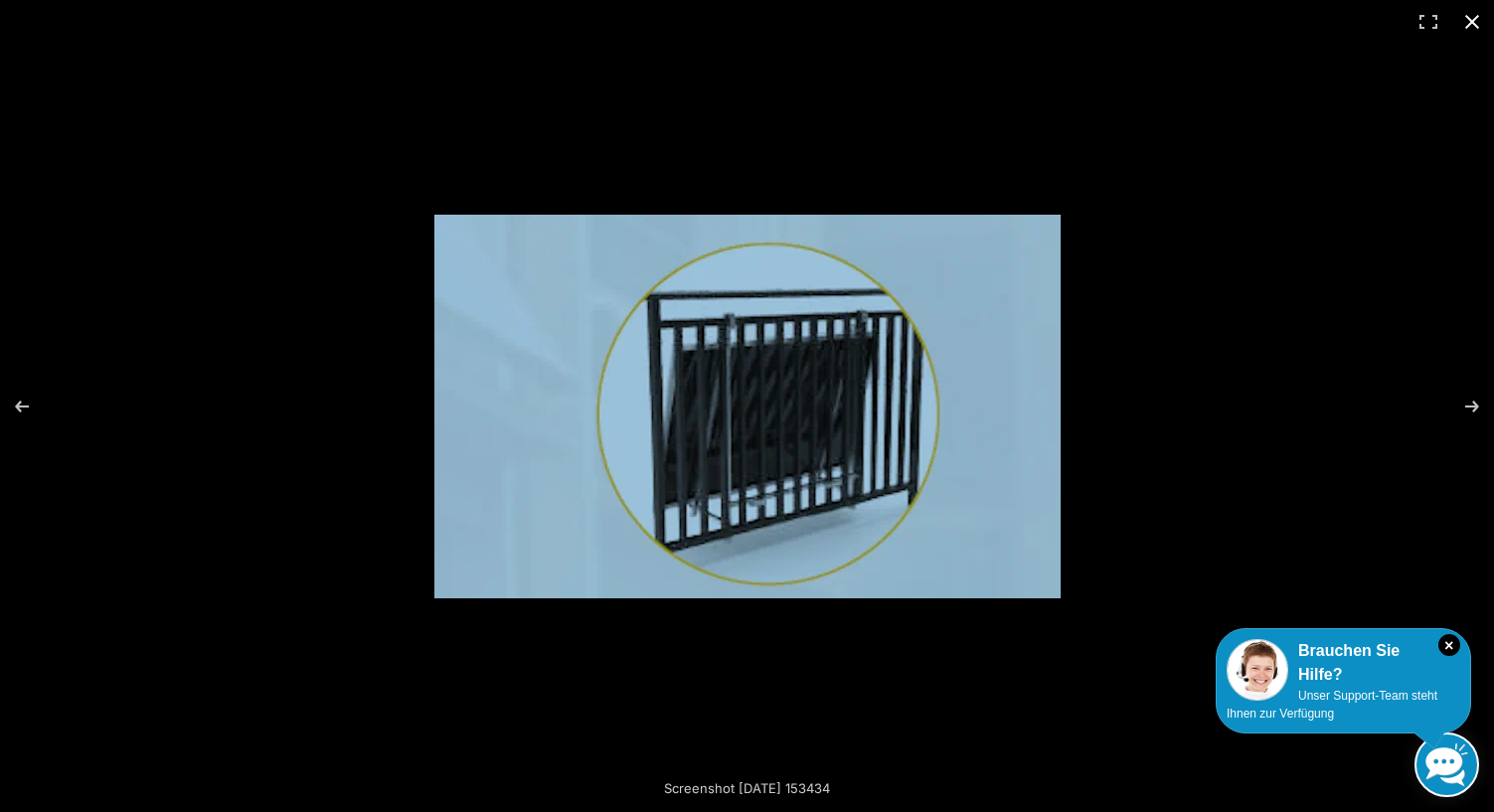 click at bounding box center (1472, 22) 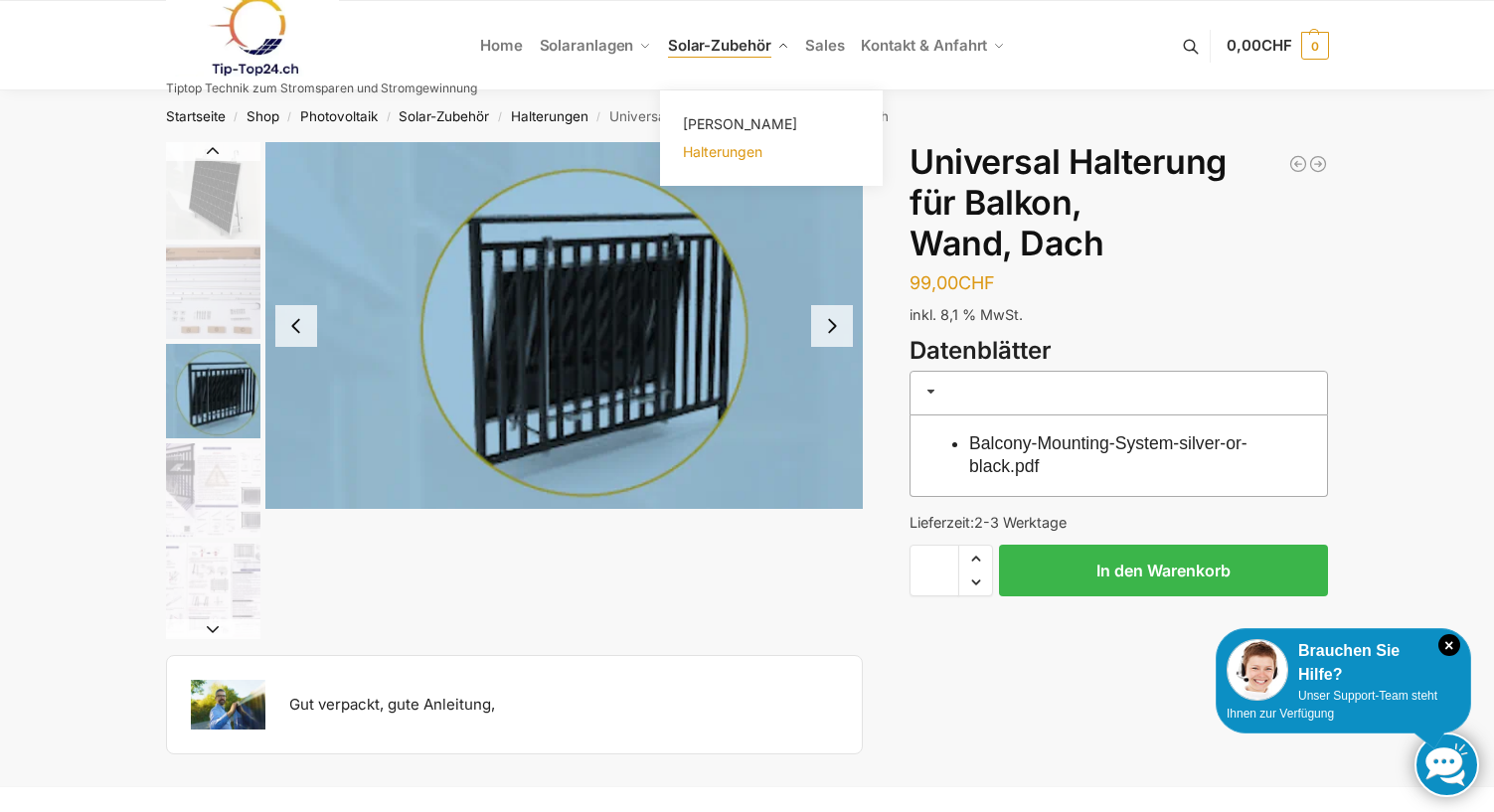 click on "Halterungen" at bounding box center [723, 151] 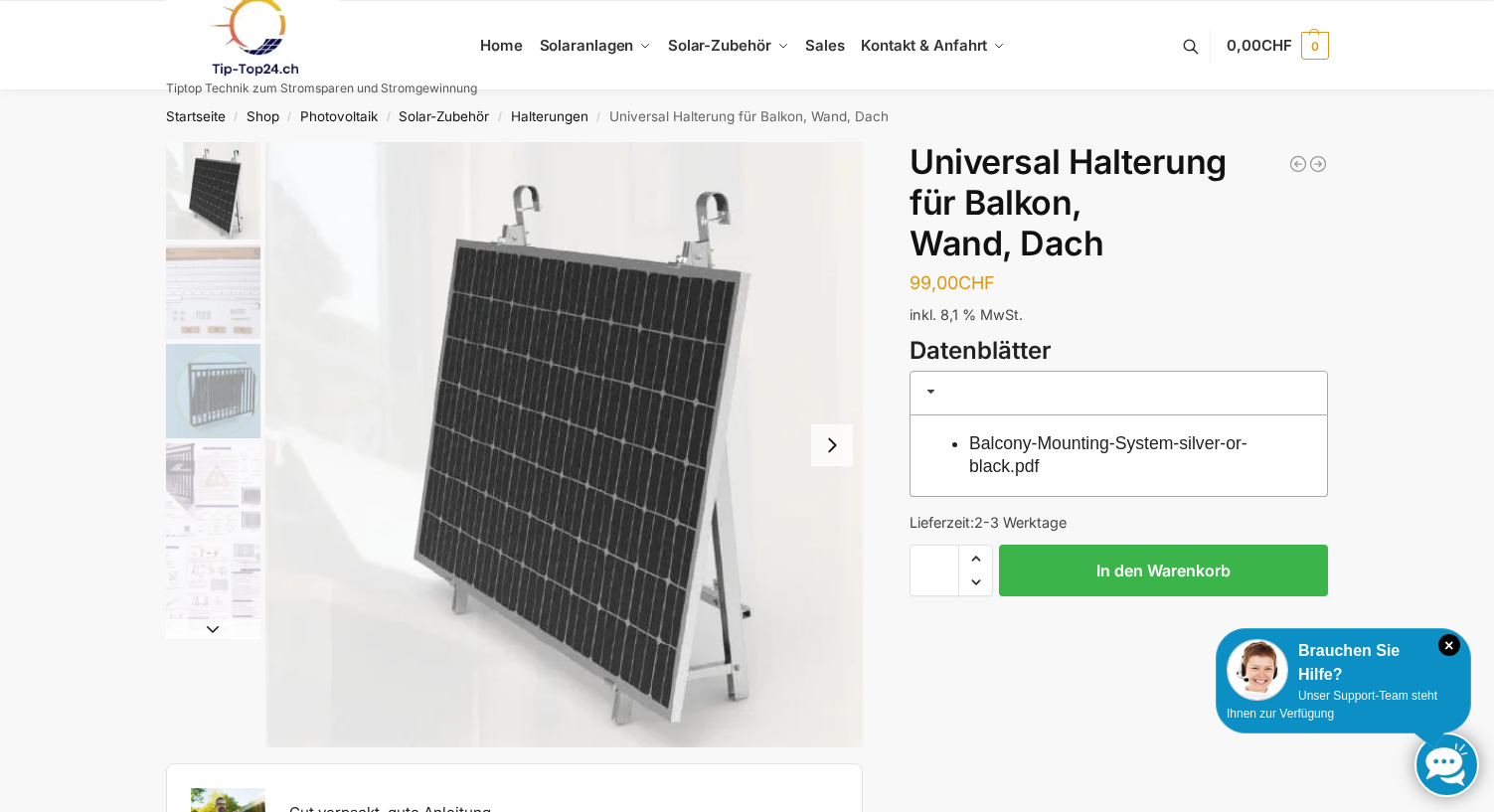 scroll, scrollTop: 0, scrollLeft: 0, axis: both 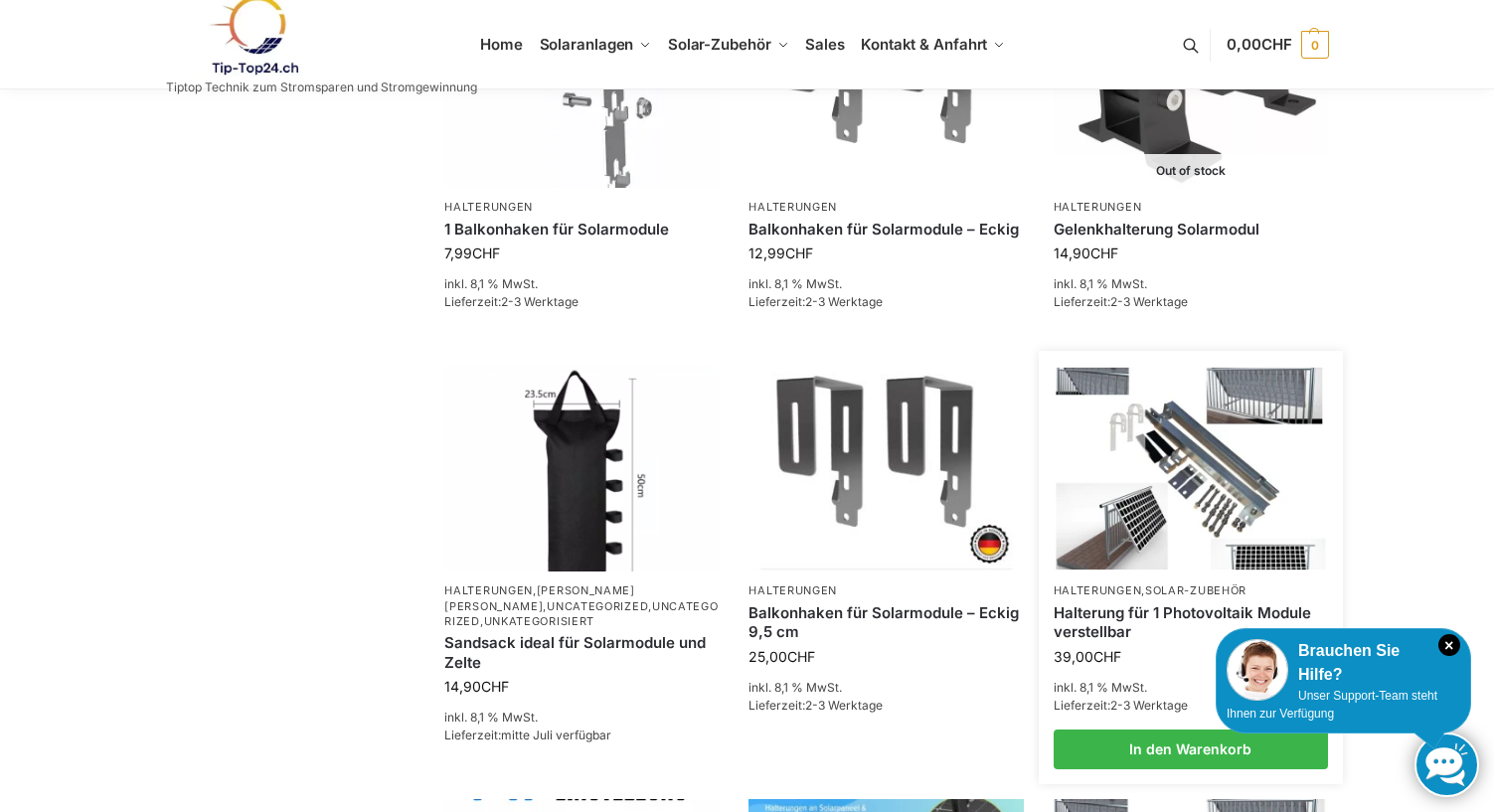 click at bounding box center [1190, 468] 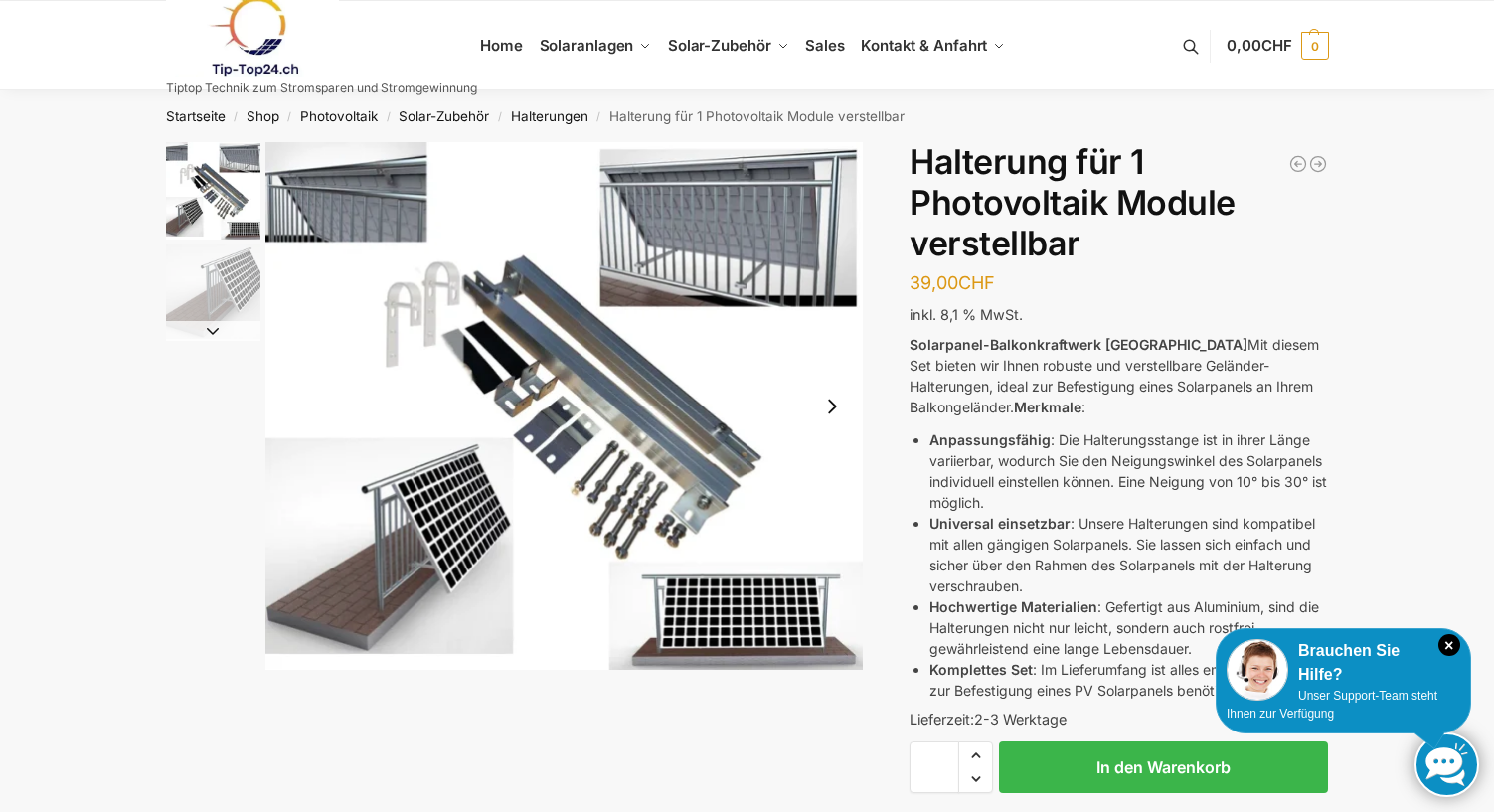 scroll, scrollTop: 0, scrollLeft: 0, axis: both 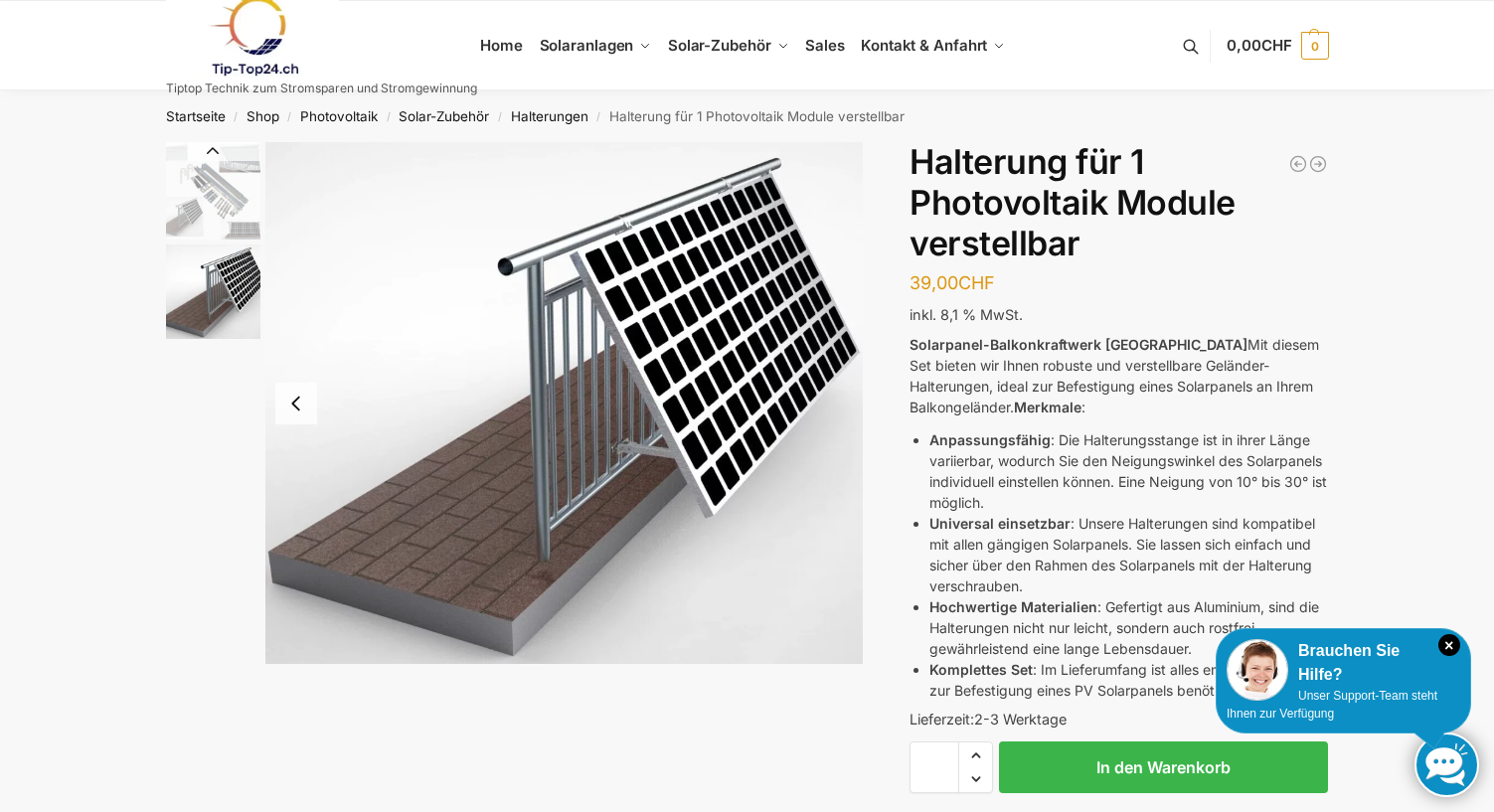 click at bounding box center (565, 403) 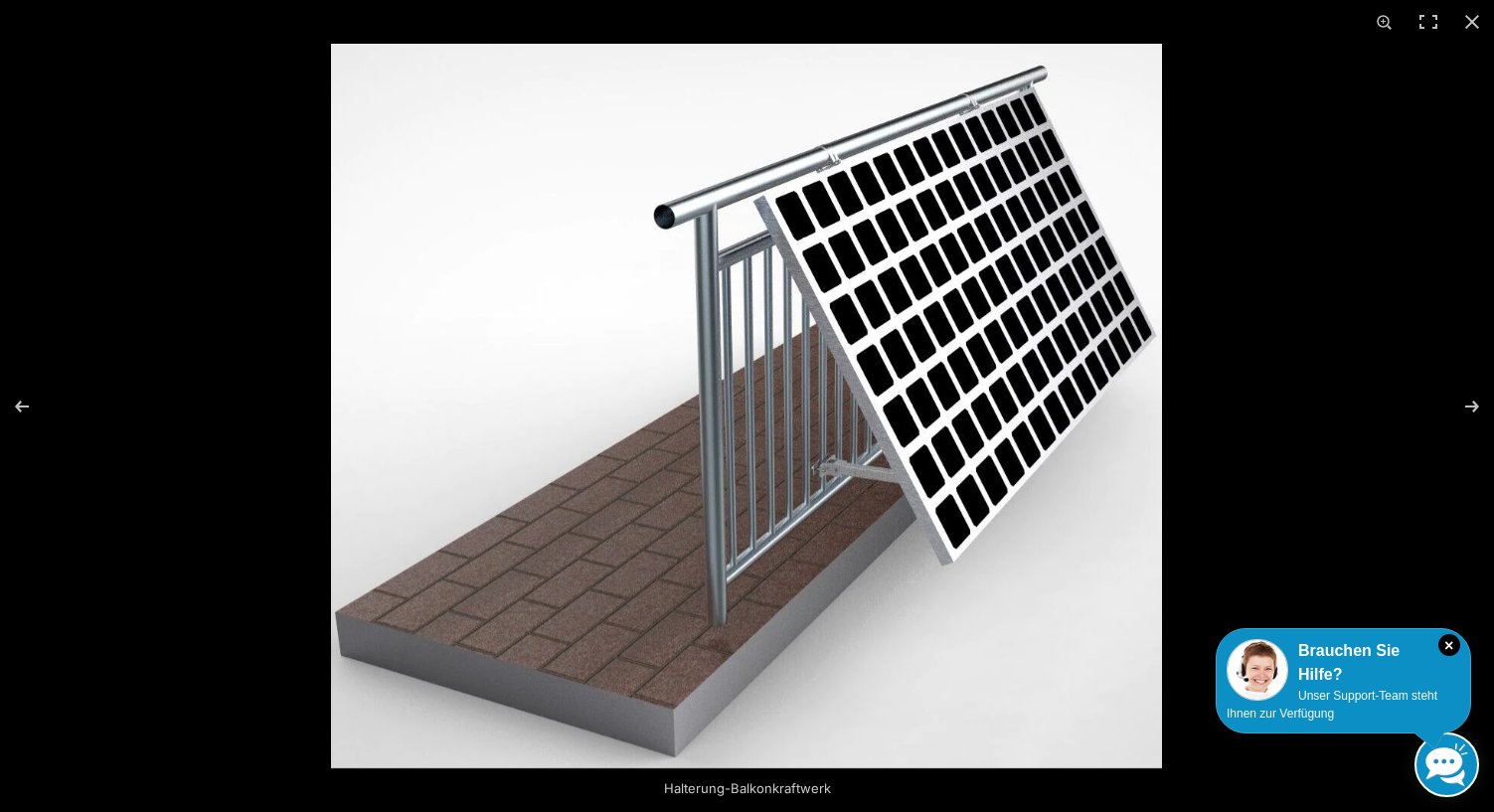 click at bounding box center (747, 406) 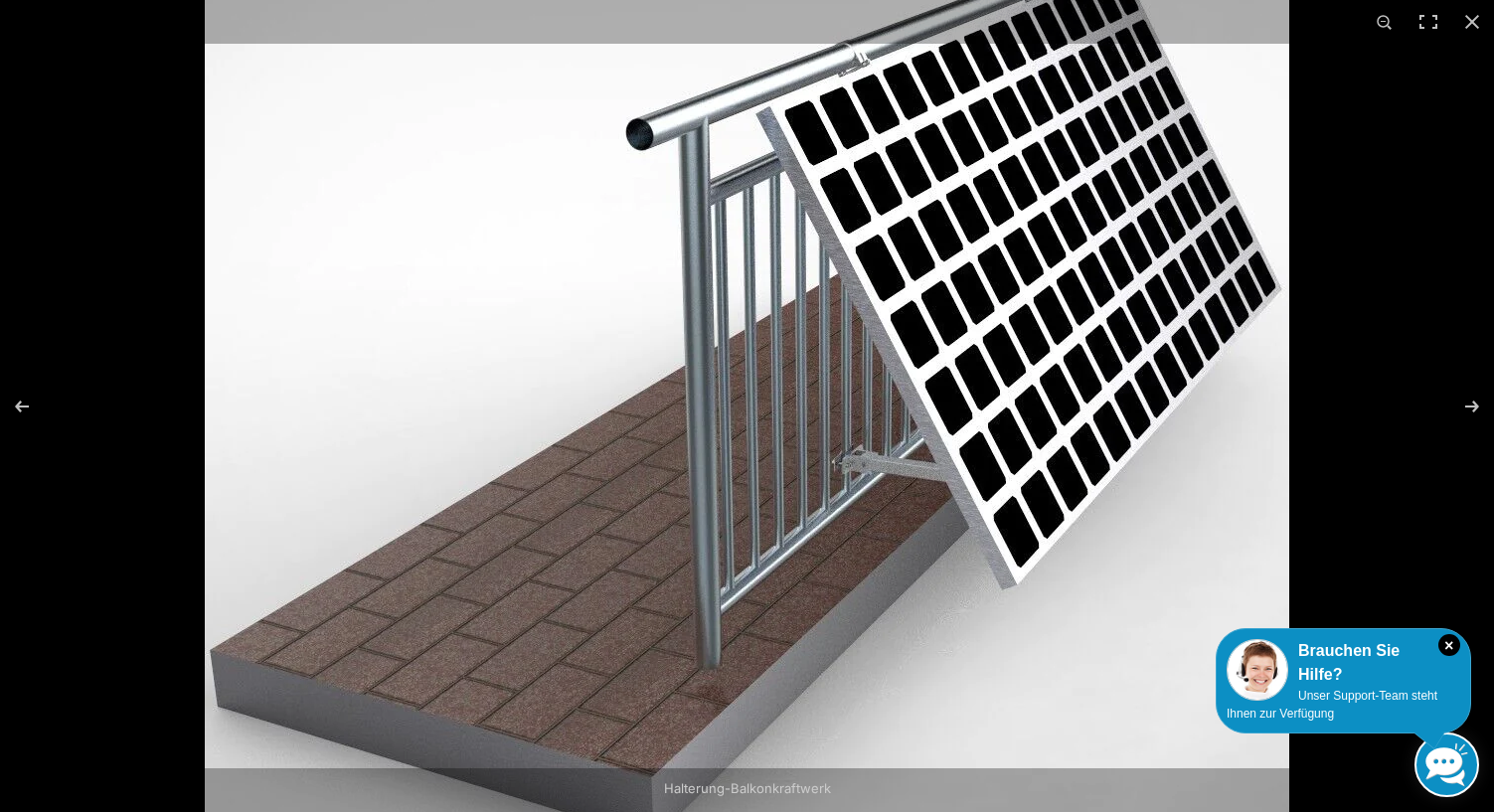 click at bounding box center [747, 381] 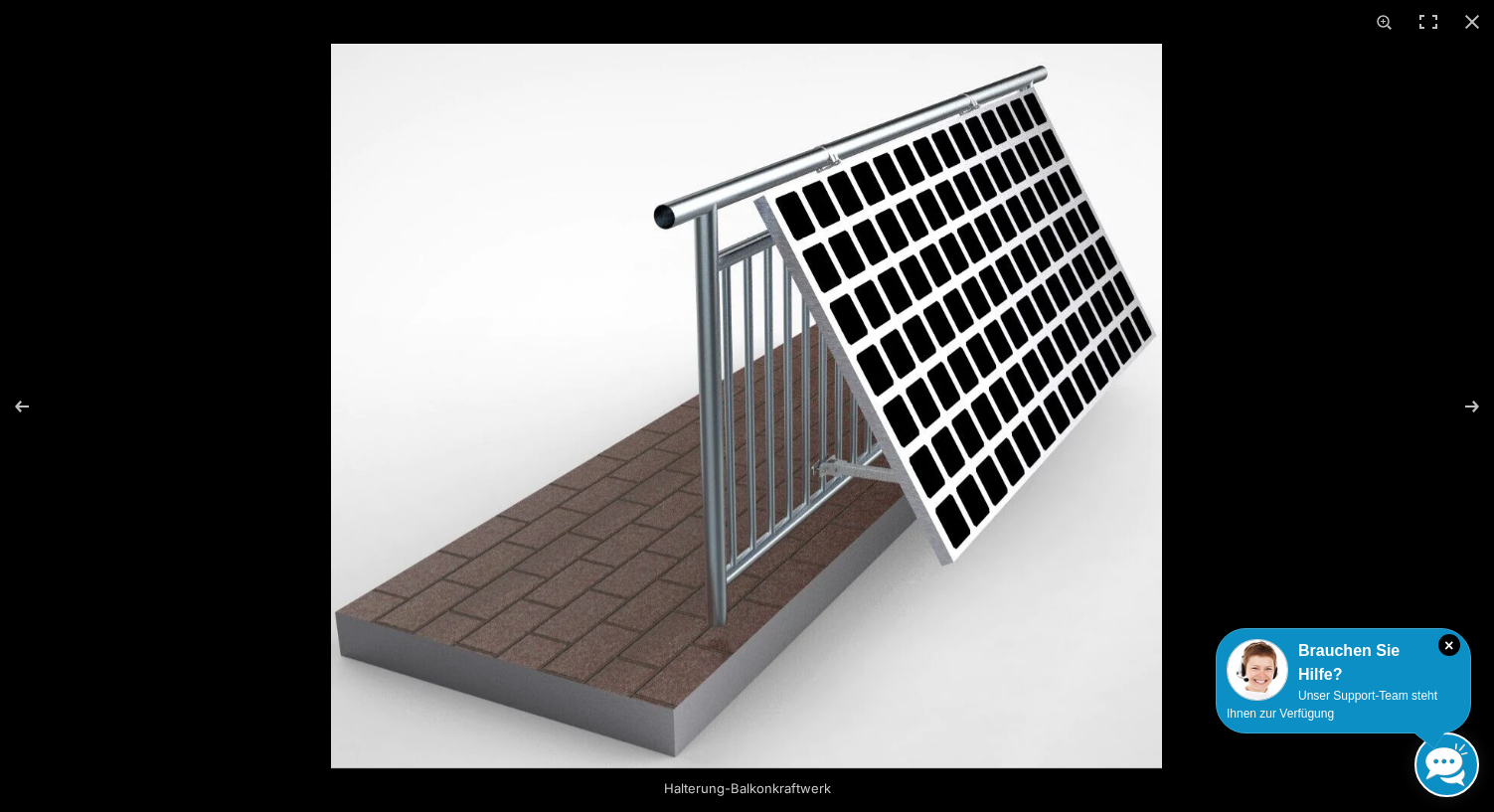 click at bounding box center [747, 406] 